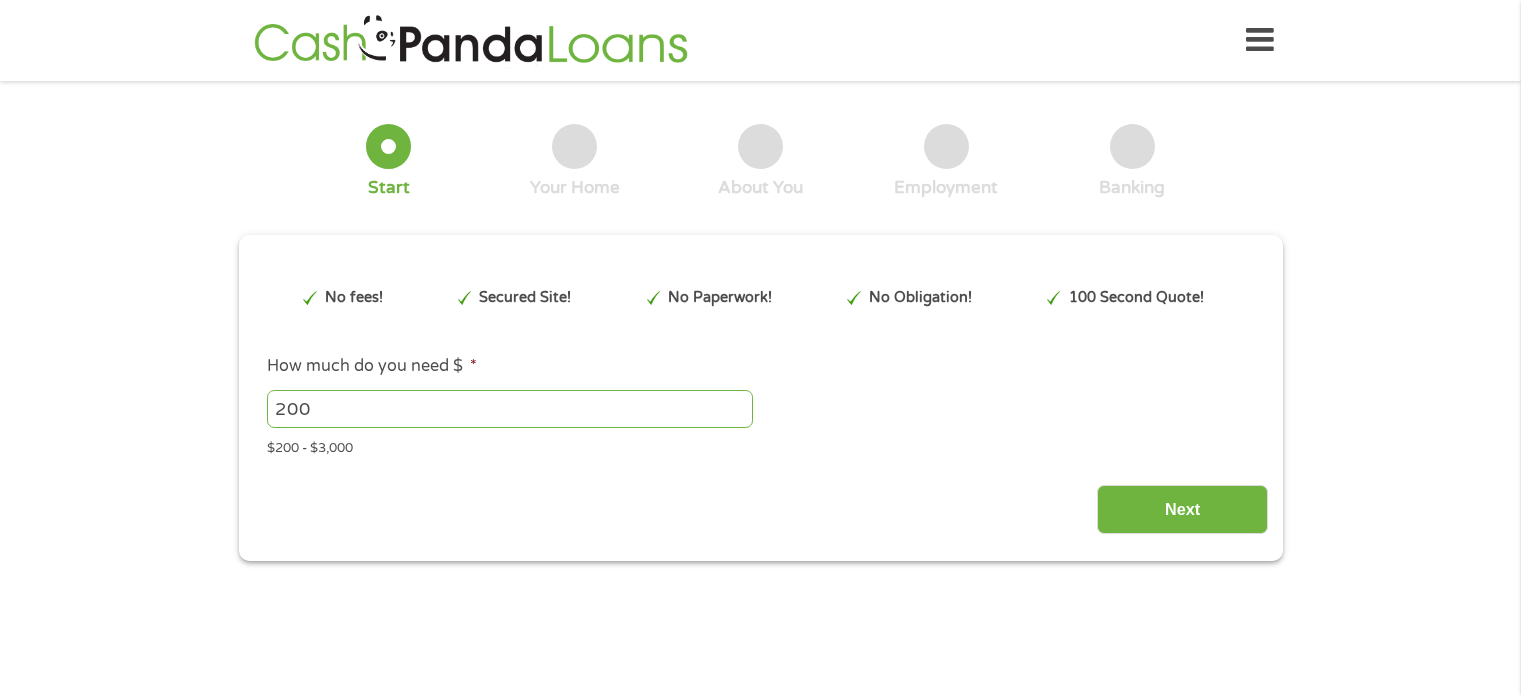 scroll, scrollTop: 0, scrollLeft: 0, axis: both 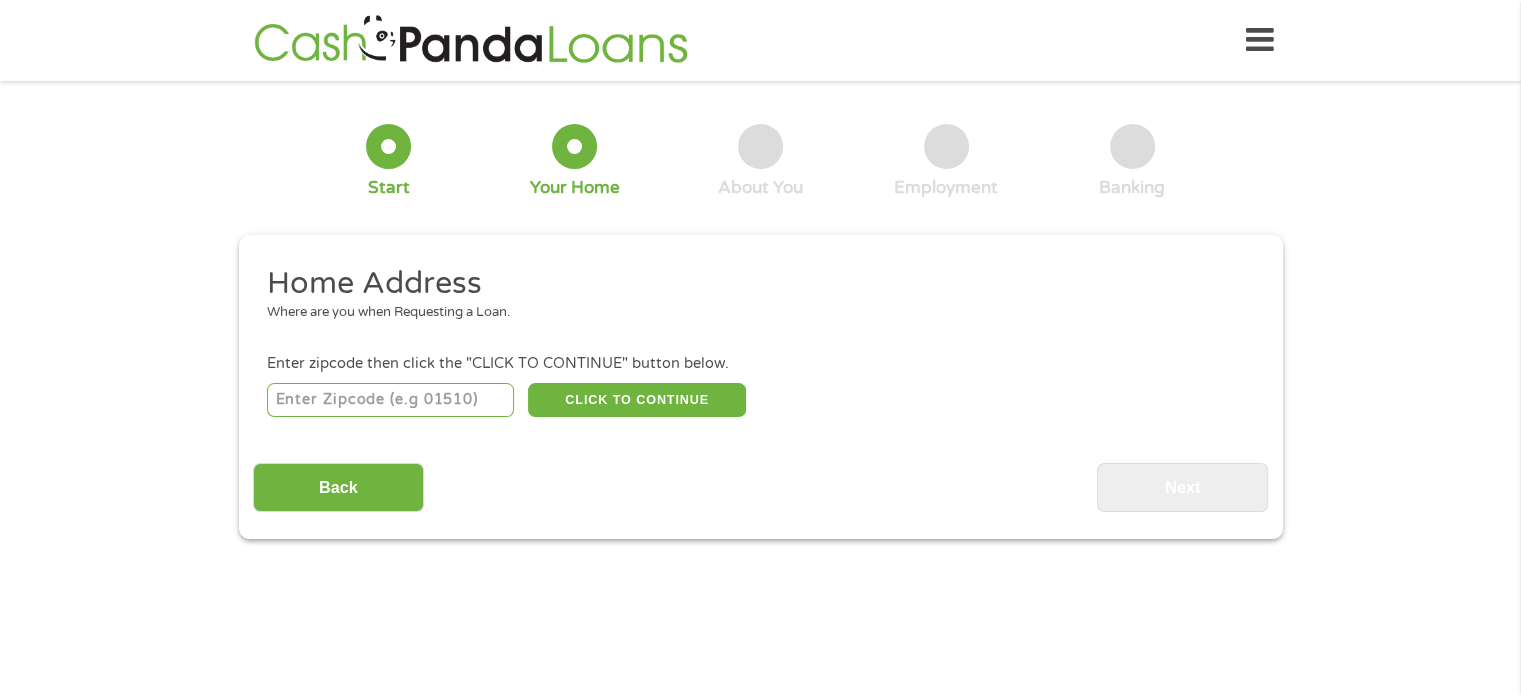 click at bounding box center (390, 400) 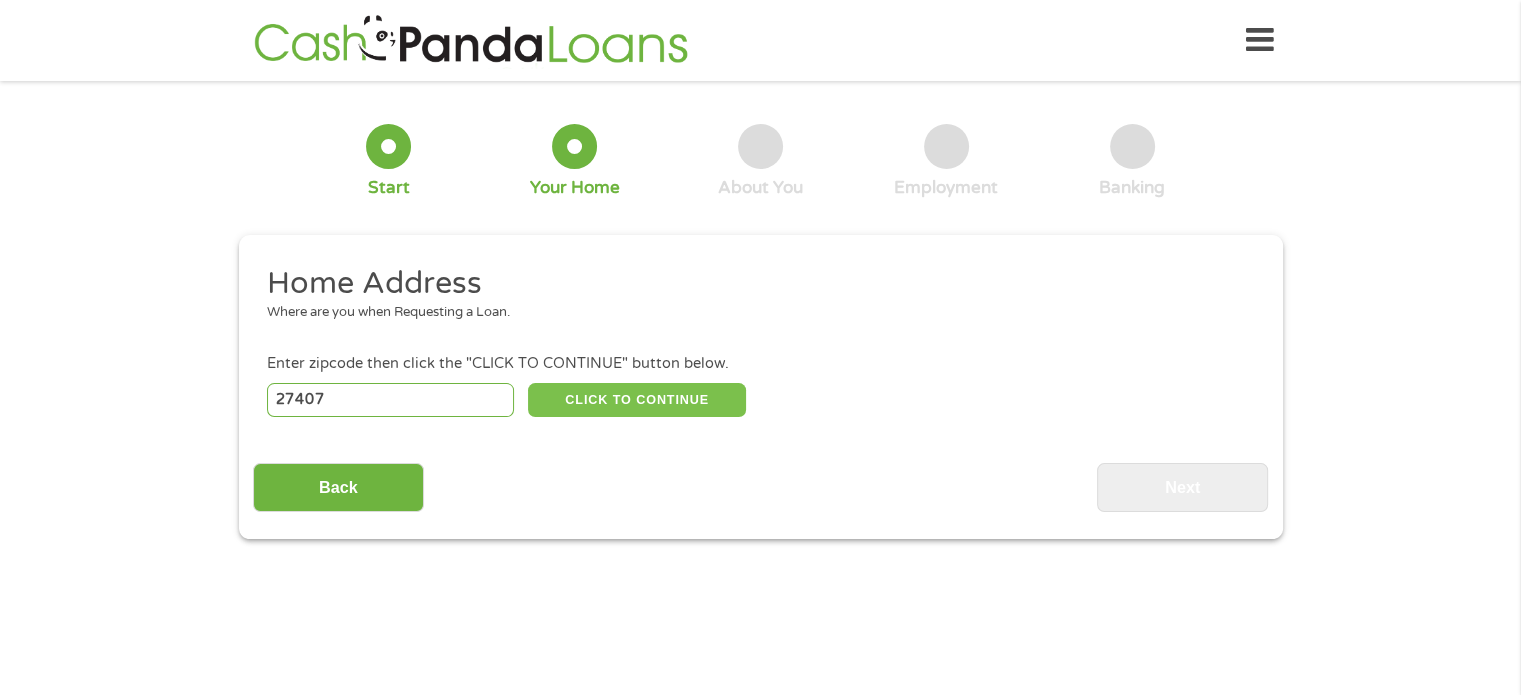 type on "27407" 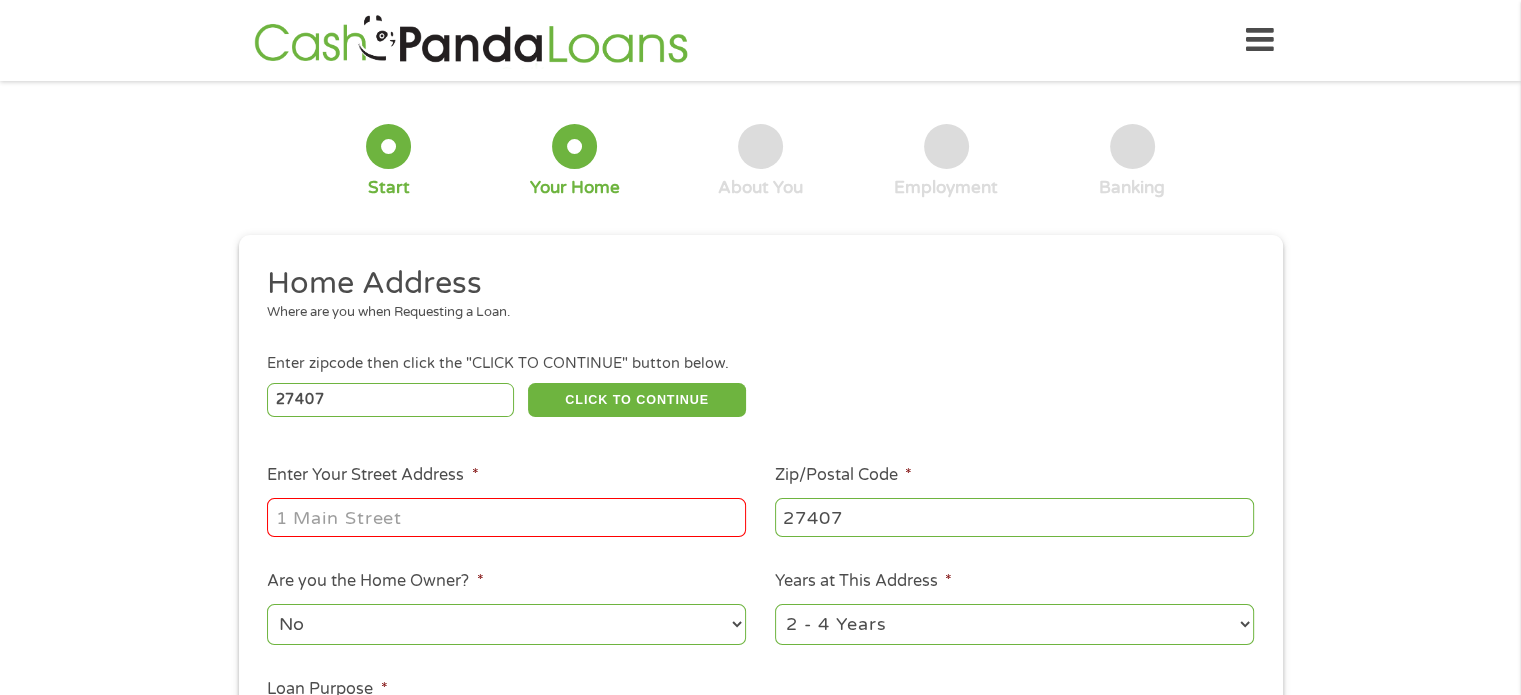 click on "Enter Your Street Address *" at bounding box center [506, 517] 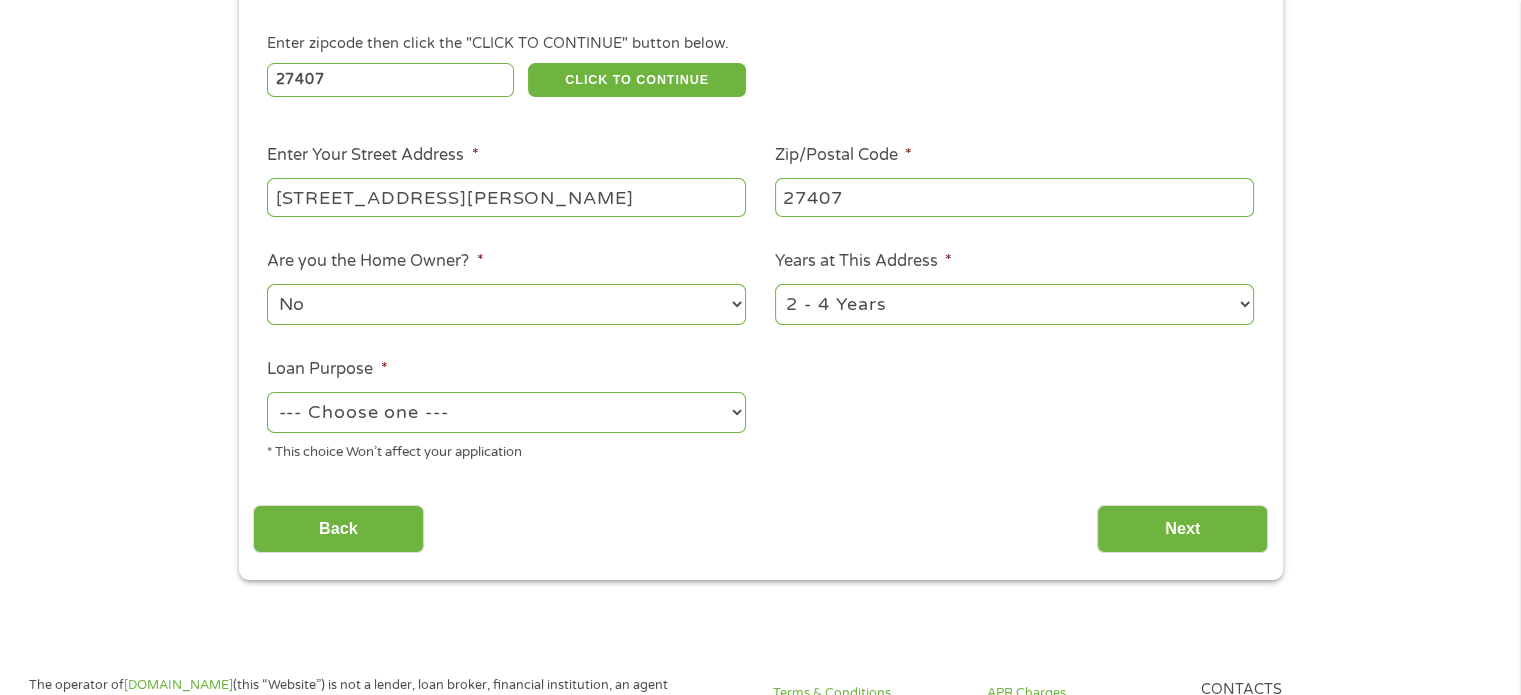 scroll, scrollTop: 328, scrollLeft: 0, axis: vertical 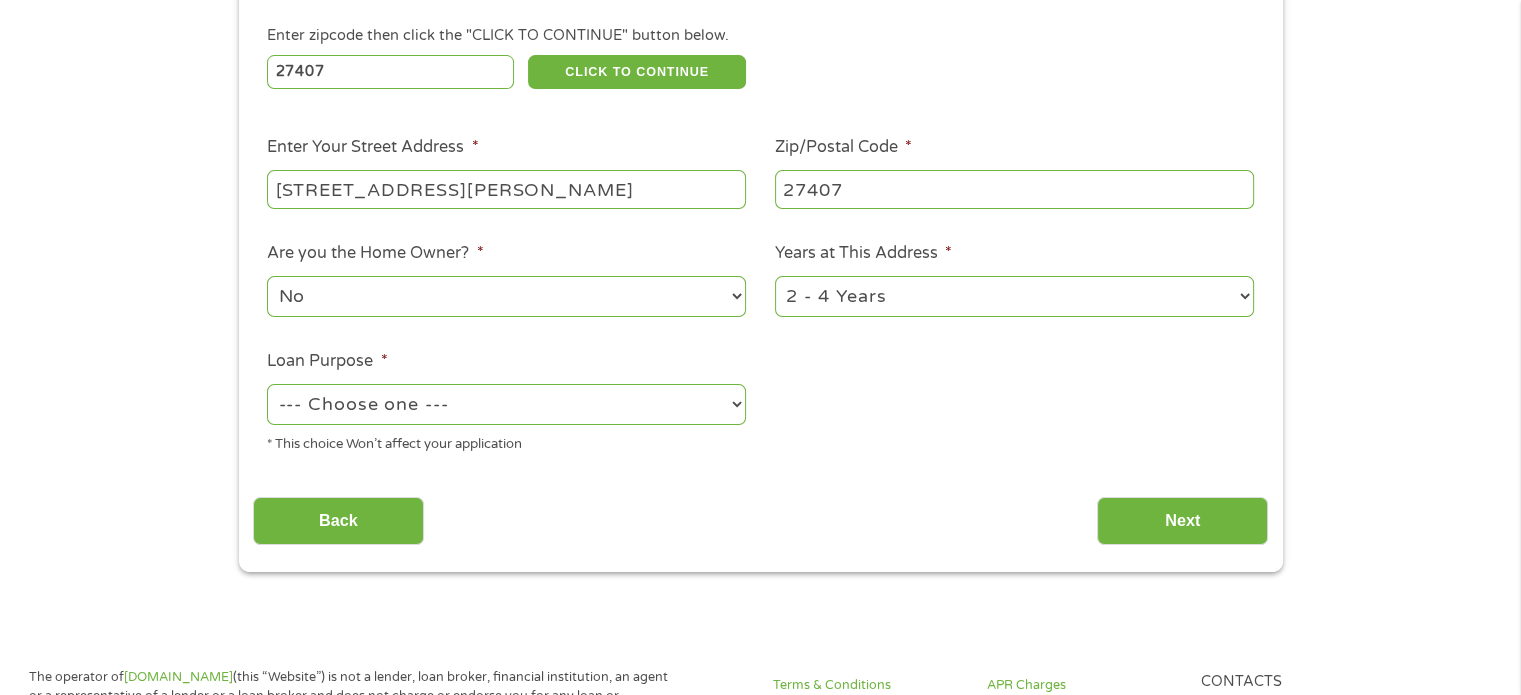 type on "[STREET_ADDRESS][PERSON_NAME]" 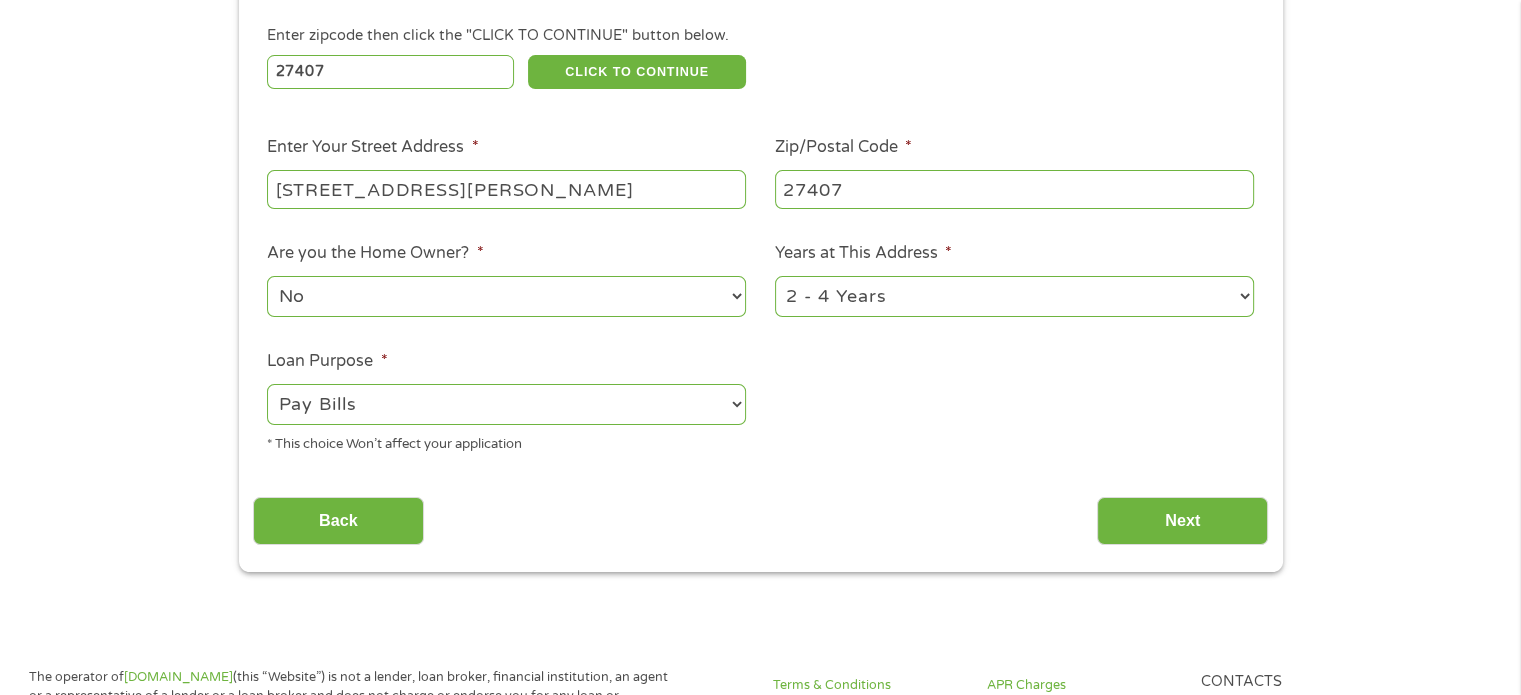 click on "--- Choose one --- Pay Bills Debt Consolidation Home Improvement Major Purchase Car Loan Short Term Cash Medical Expenses Other" at bounding box center [506, 404] 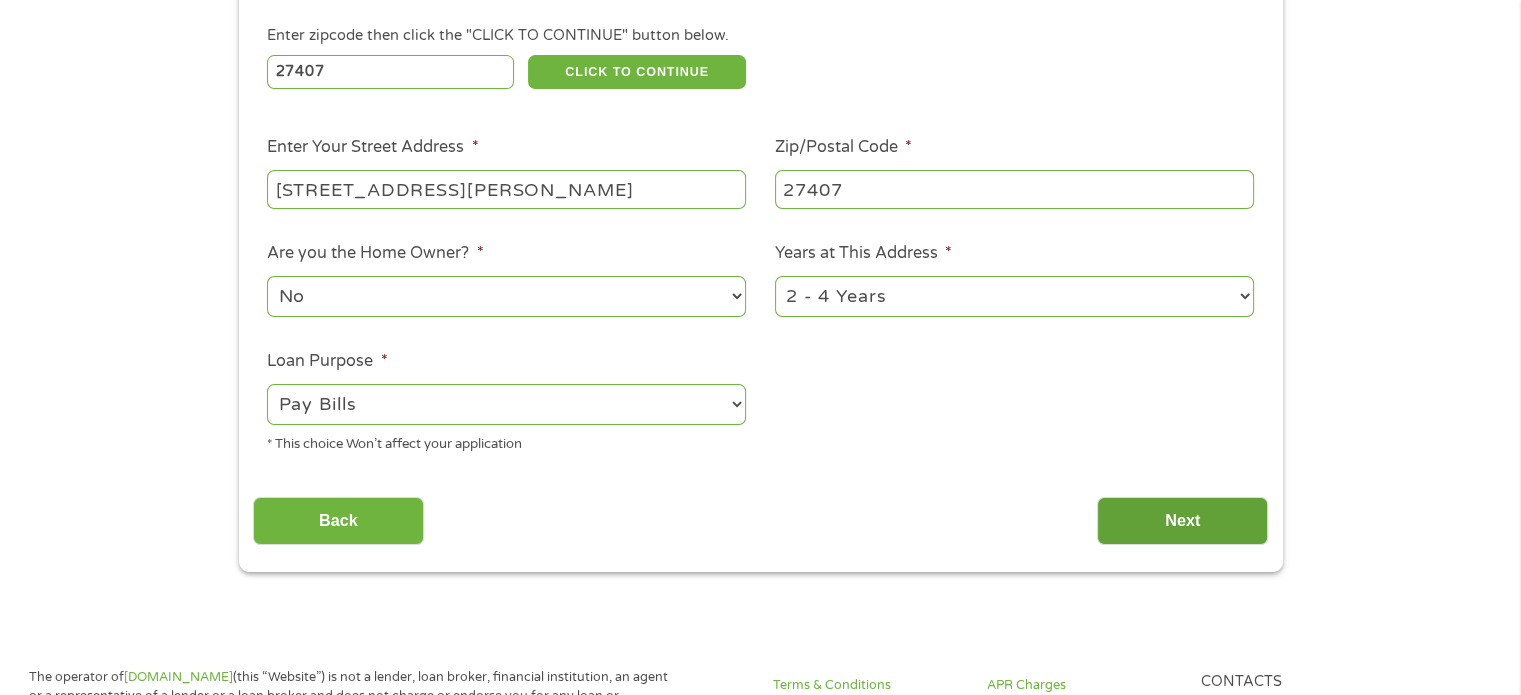 click on "Next" at bounding box center [1182, 521] 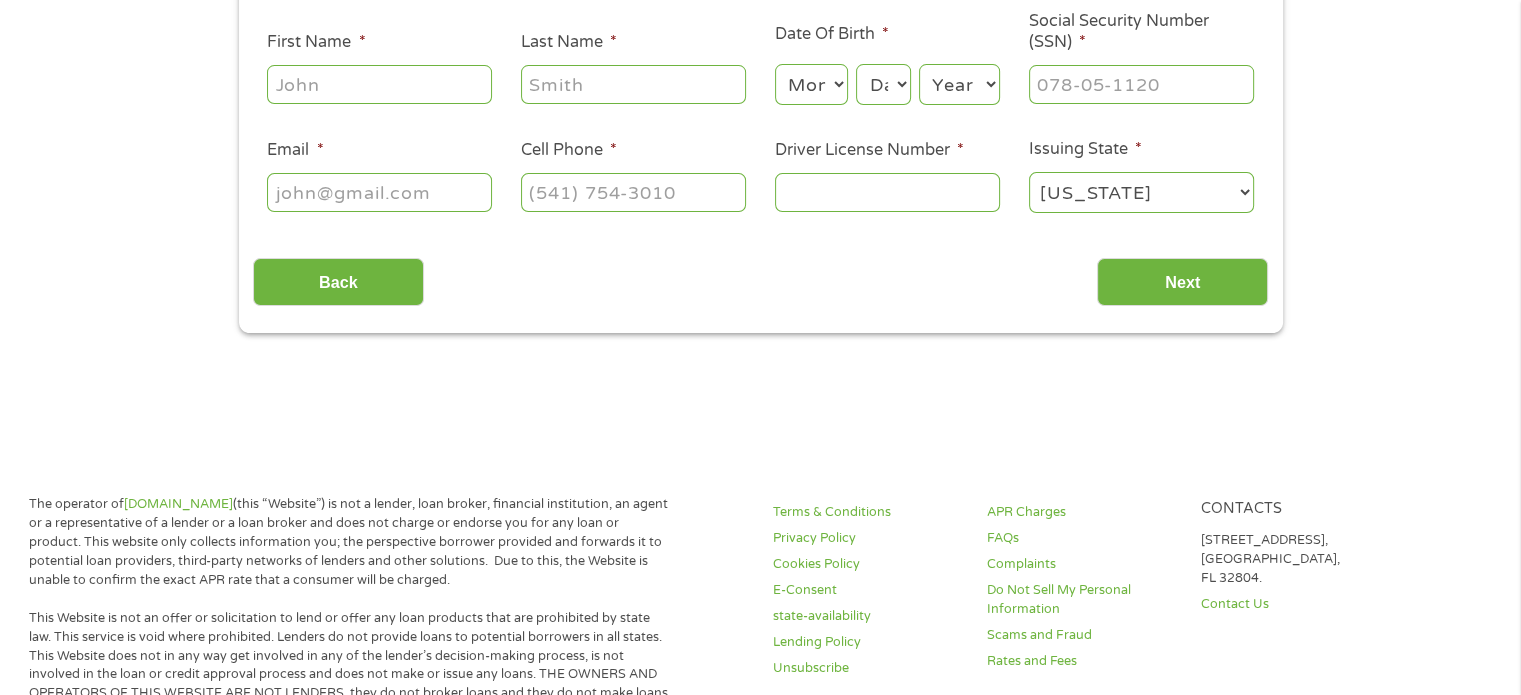 scroll, scrollTop: 8, scrollLeft: 8, axis: both 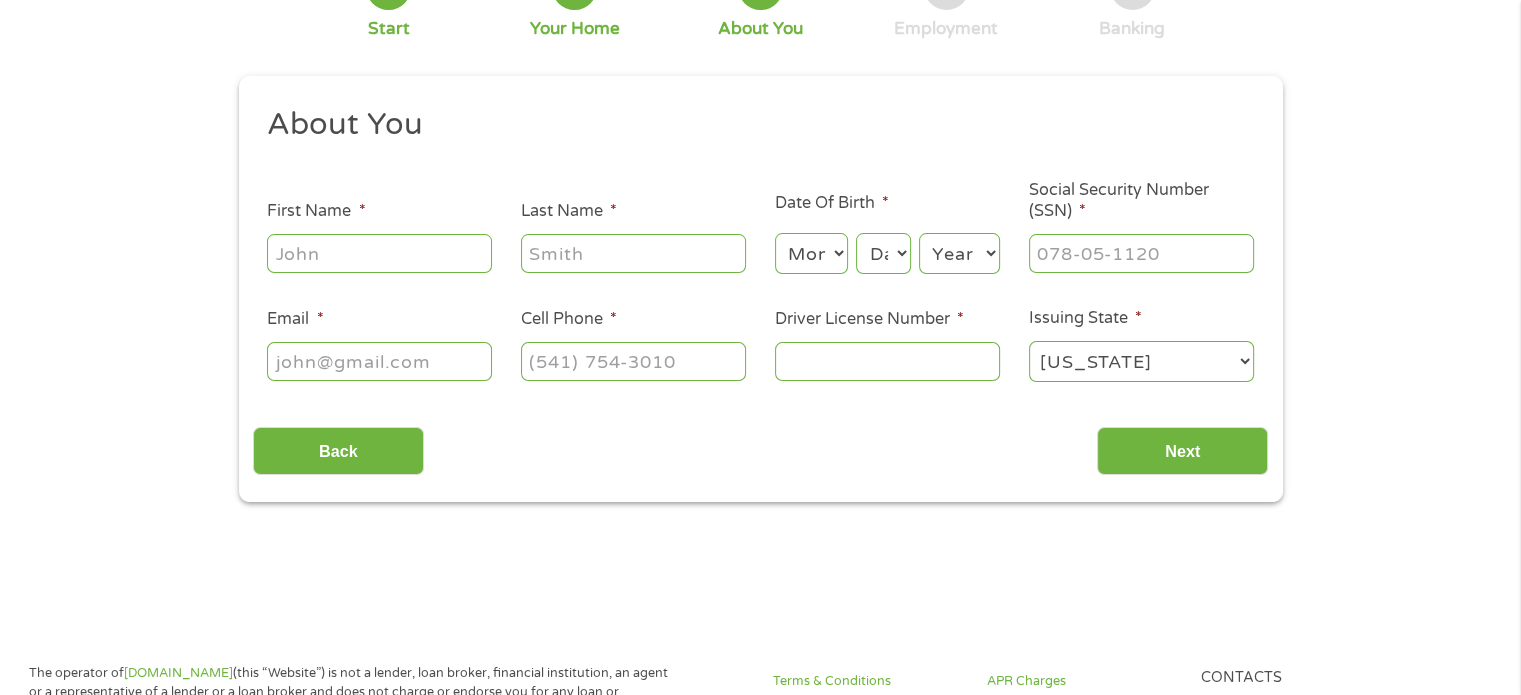 click on "About You This field is hidden when viewing the form Title * --- Choose one --- Mr Ms Mrs Miss First Name * Last Name * Date Of Birth * Month Month 1 2 3 4 5 6 7 8 9 10 11 12 Day Day 1 2 3 4 5 6 7 8 9 10 11 12 13 14 15 16 17 18 19 20 21 22 23 24 25 26 27 28 29 30 31 Year Year [DATE] 2006 2005 2004 2003 2002 2001 2000 1999 1998 1997 1996 1995 1994 1993 1992 1991 1990 1989 1988 1987 1986 1985 1984 1983 1982 1981 1980 1979 1978 1977 1976 1975 1974 1973 1972 1971 1970 1969 1968 1967 1966 1965 1964 1963 1962 1961 1960 1959 1958 1957 1956 1955 1954 1953 1952 1951 1950 1949 1948 1947 1946 1945 1944 1943 1942 1941 1940 1939 1938 1937 1936 1935 1934 1933 1932 1931 1930 1929 1928 1927 1926 1925 1924 1923 1922 1921 1920 Social Security Number (SSN) * Email *
Cell Phone * Driver License Number * Issuing State * [US_STATE] [US_STATE] [US_STATE] [US_STATE] [US_STATE] [US_STATE] [US_STATE] [US_STATE] [US_STATE] [US_STATE] [US_STATE] [US_STATE] [US_STATE] [US_STATE] [US_STATE] [US_STATE] [US_STATE] [US_STATE]" at bounding box center [760, 252] 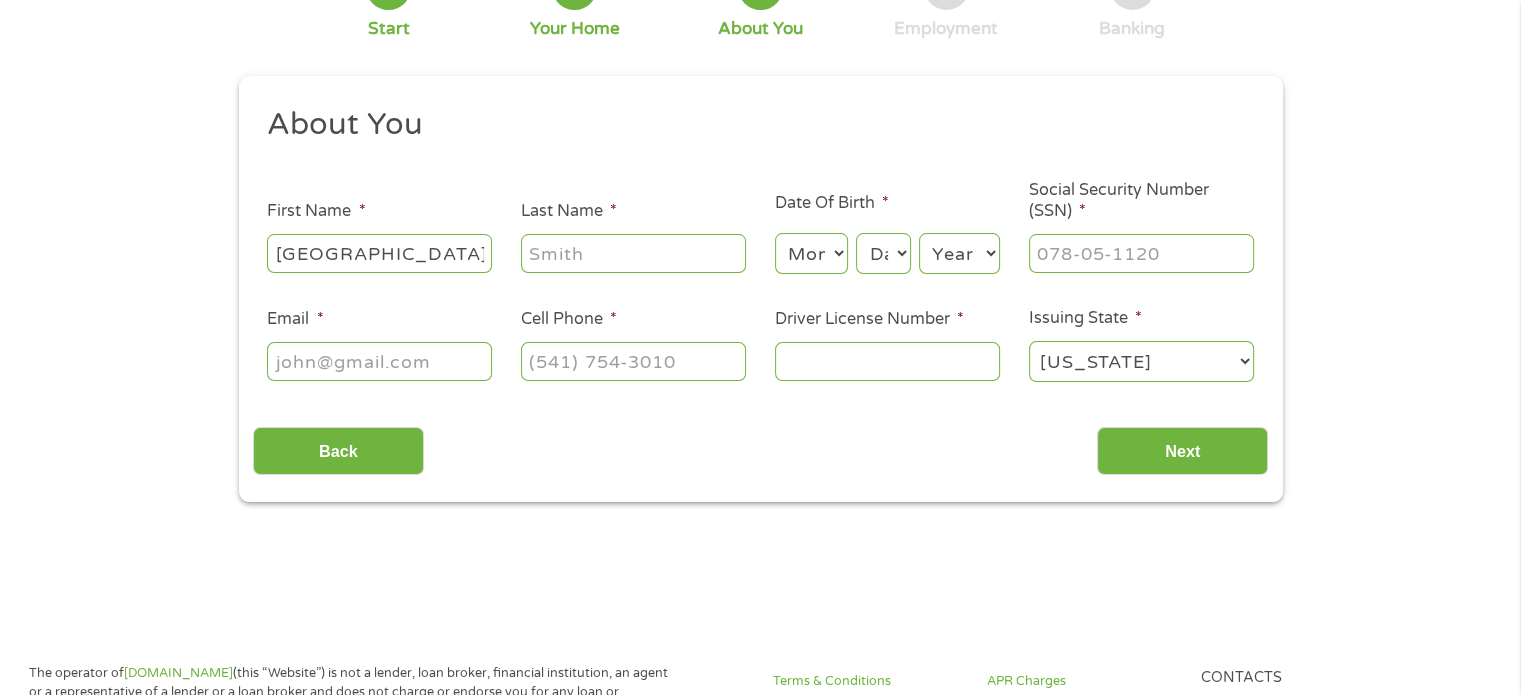 type on "[GEOGRAPHIC_DATA]" 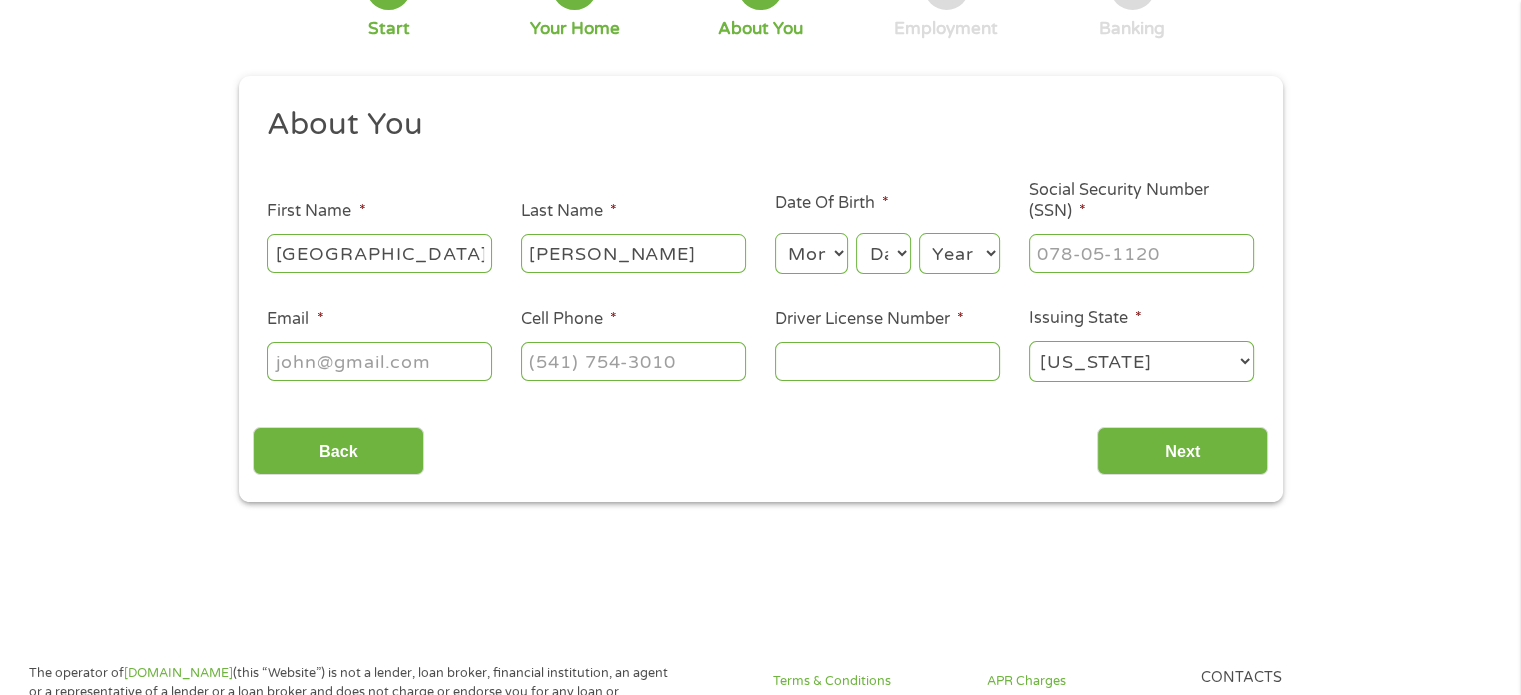 type on "[PERSON_NAME]" 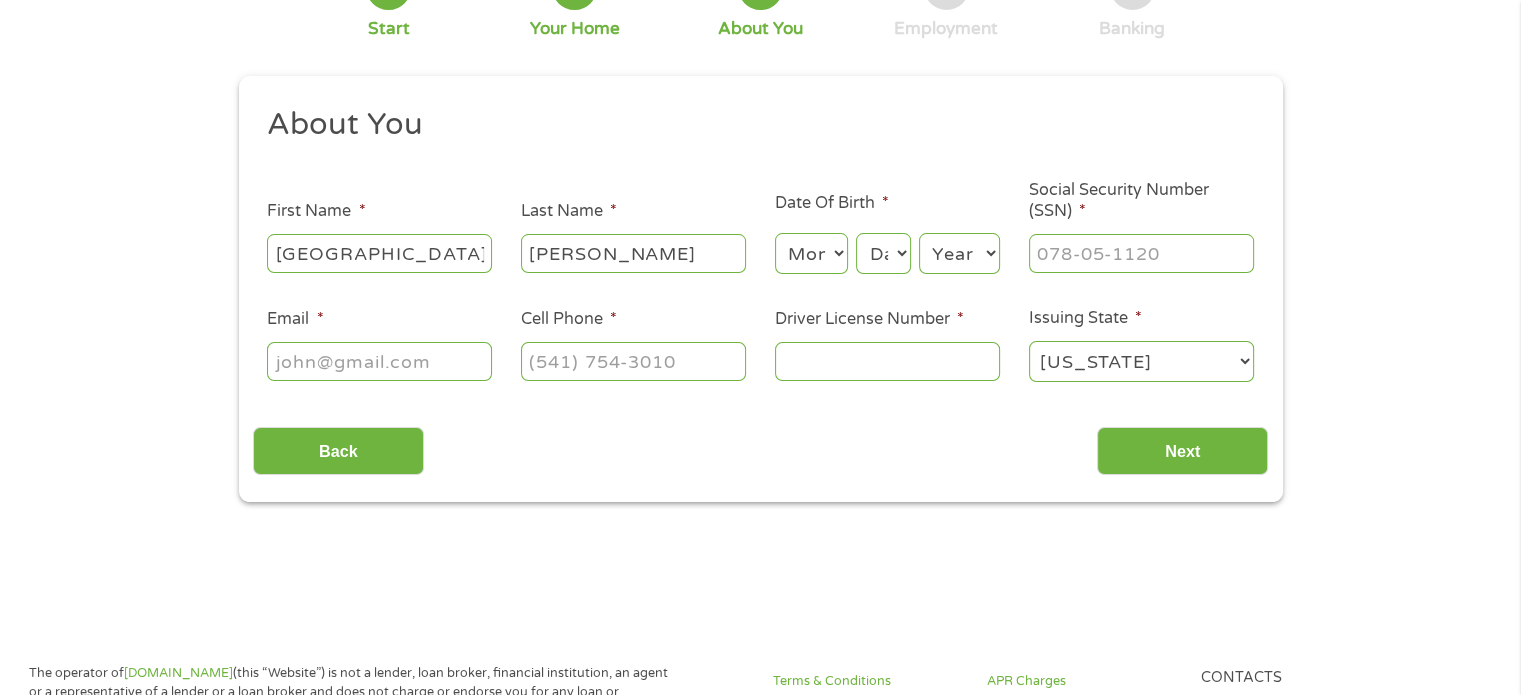 select on "12" 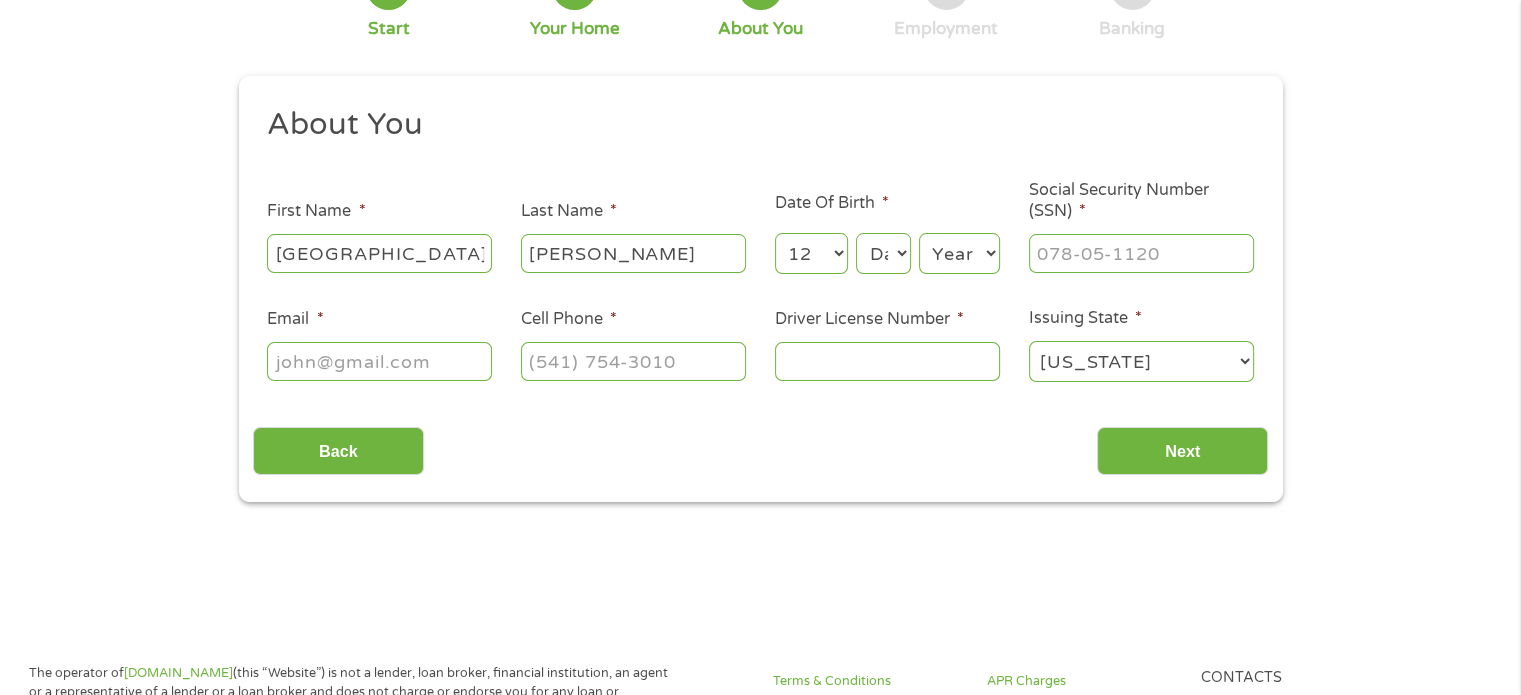 click on "Month 1 2 3 4 5 6 7 8 9 10 11 12" at bounding box center (811, 253) 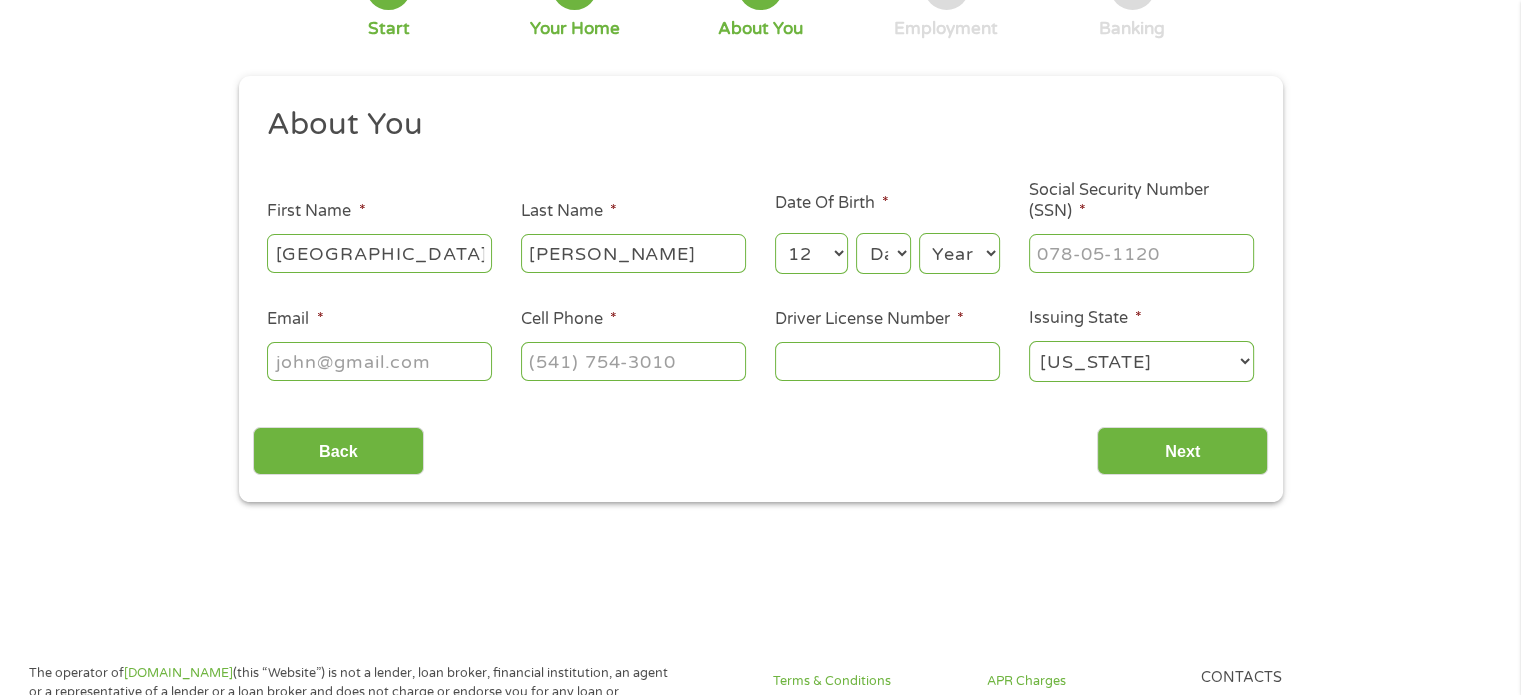 select on "6" 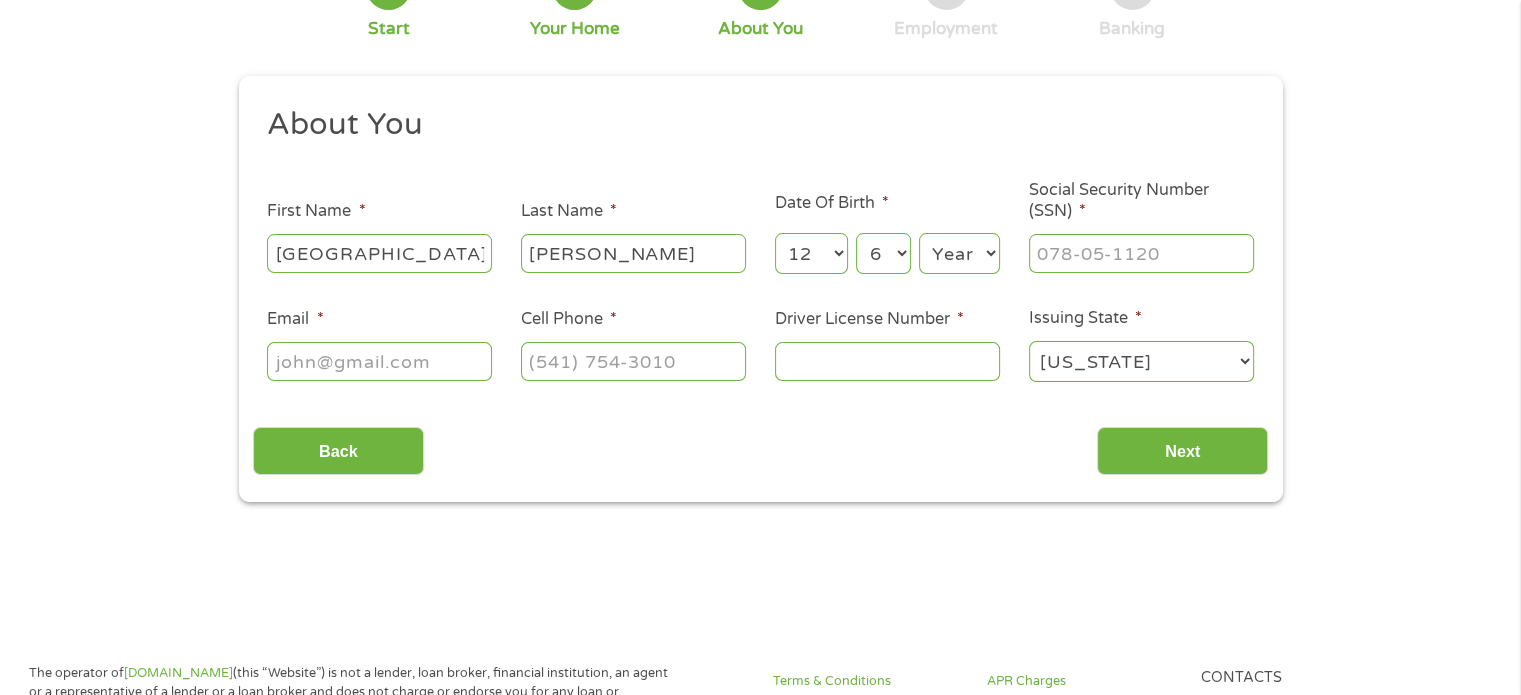 click on "Day 1 2 3 4 5 6 7 8 9 10 11 12 13 14 15 16 17 18 19 20 21 22 23 24 25 26 27 28 29 30 31" at bounding box center (883, 253) 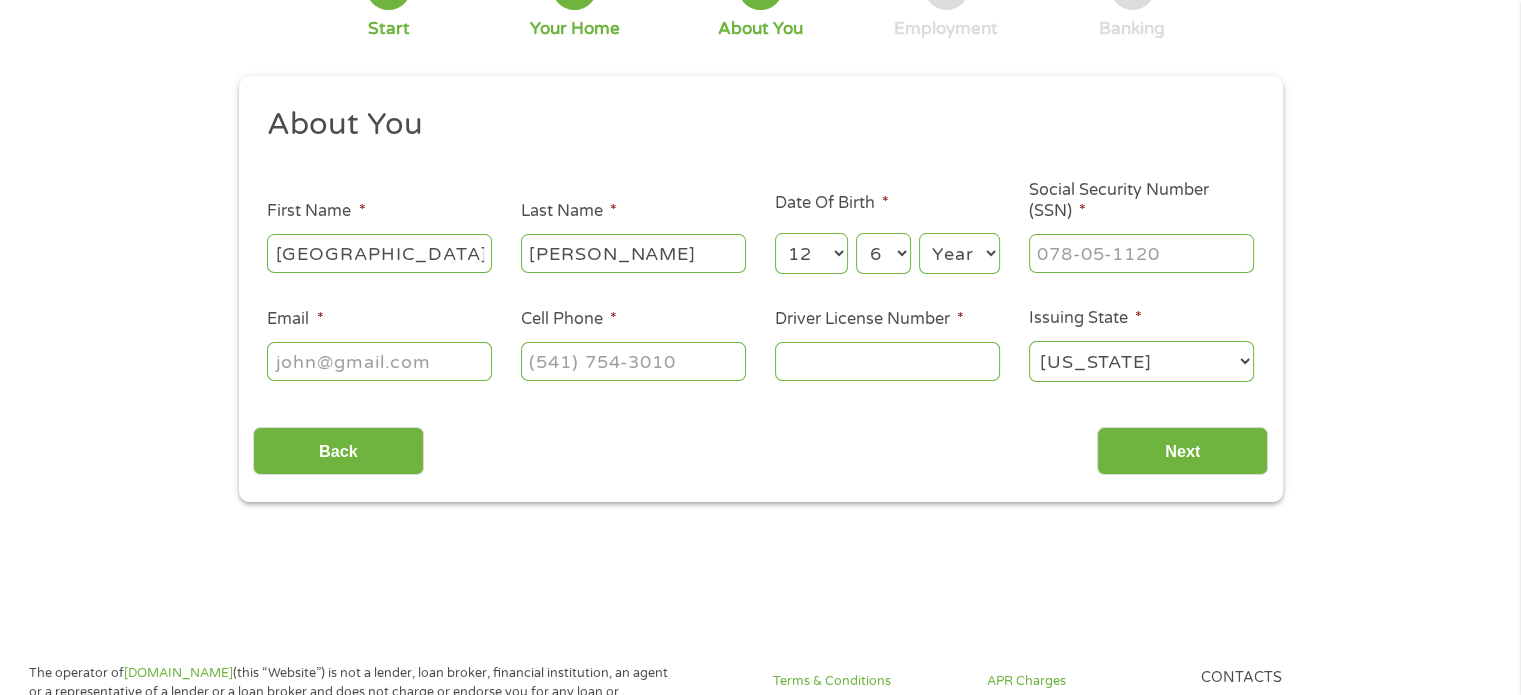 select on "1966" 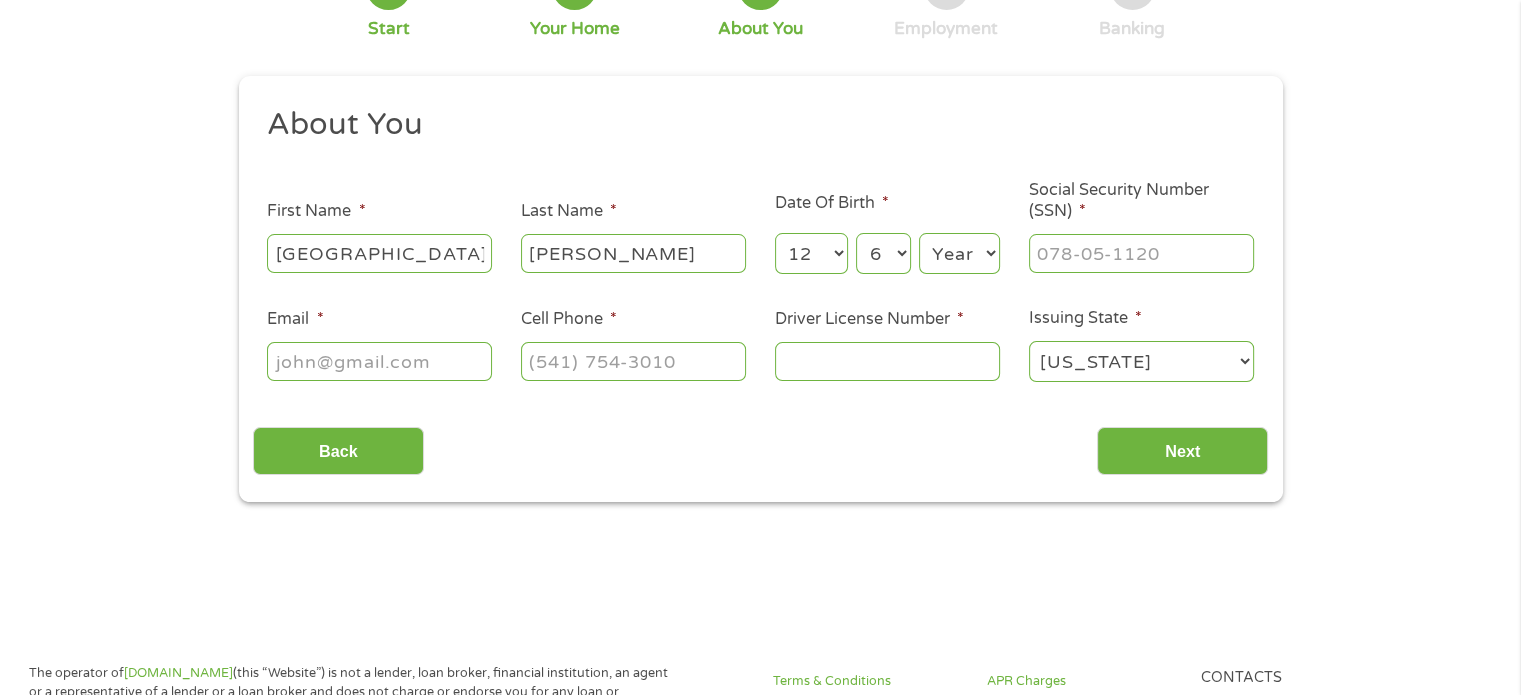 click on "Year [DATE] 2006 2005 2004 2003 2002 2001 2000 1999 1998 1997 1996 1995 1994 1993 1992 1991 1990 1989 1988 1987 1986 1985 1984 1983 1982 1981 1980 1979 1978 1977 1976 1975 1974 1973 1972 1971 1970 1969 1968 1967 1966 1965 1964 1963 1962 1961 1960 1959 1958 1957 1956 1955 1954 1953 1952 1951 1950 1949 1948 1947 1946 1945 1944 1943 1942 1941 1940 1939 1938 1937 1936 1935 1934 1933 1932 1931 1930 1929 1928 1927 1926 1925 1924 1923 1922 1921 1920" at bounding box center (959, 253) 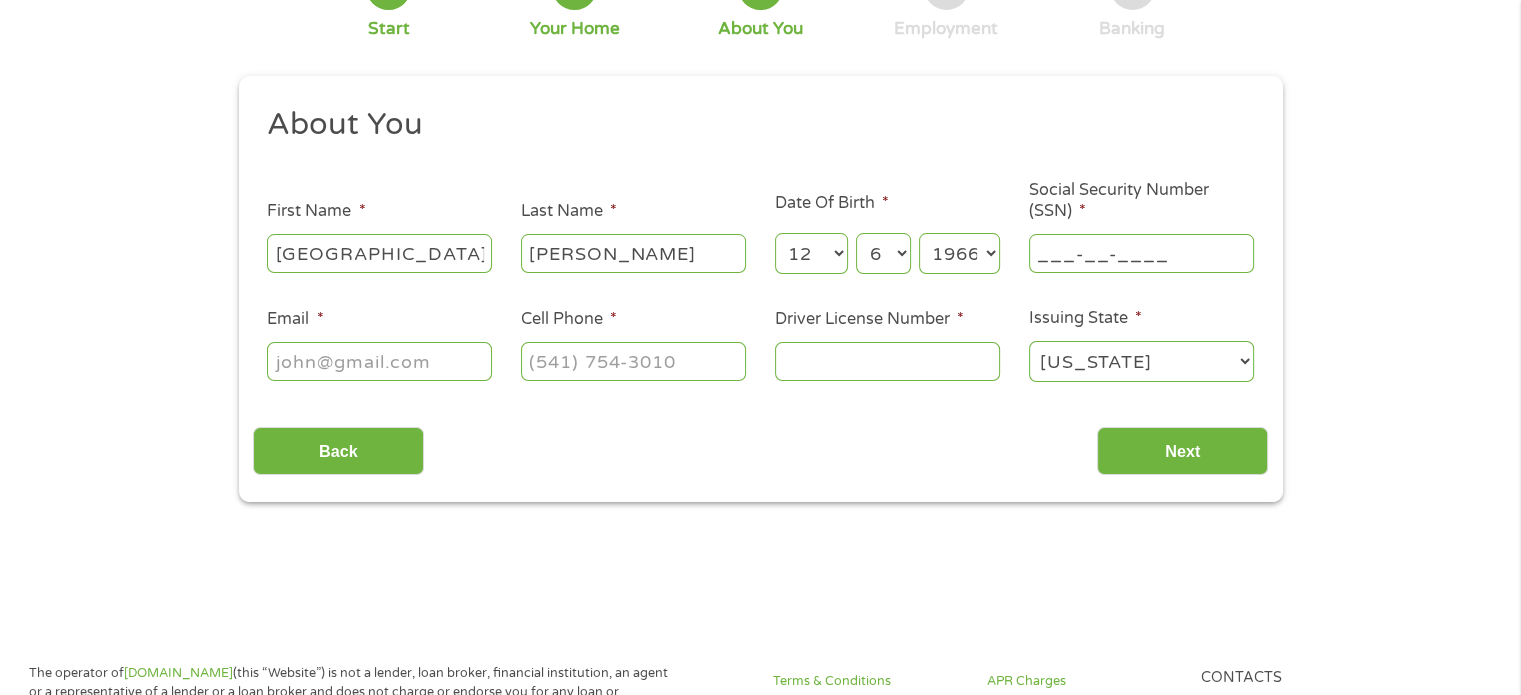 click on "___-__-____" at bounding box center [1141, 253] 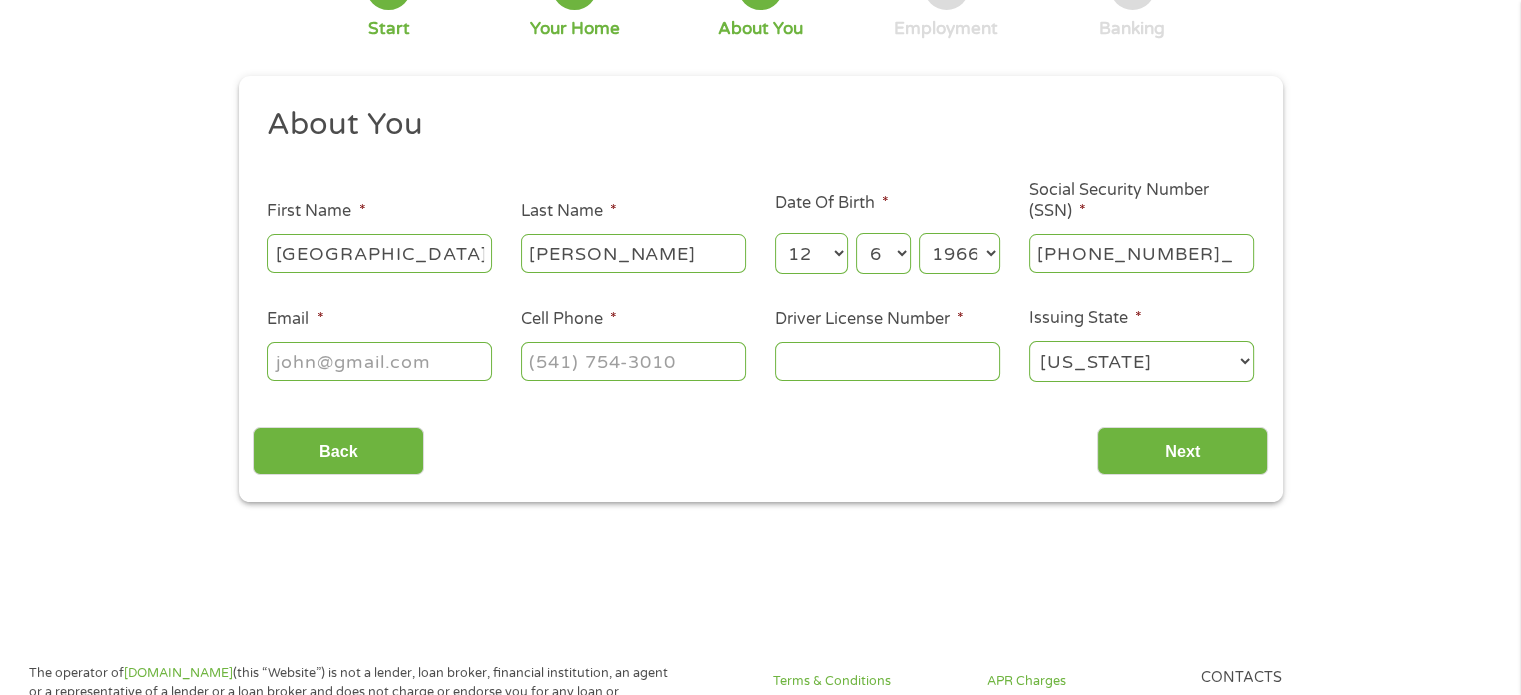 type on "246-37-6023" 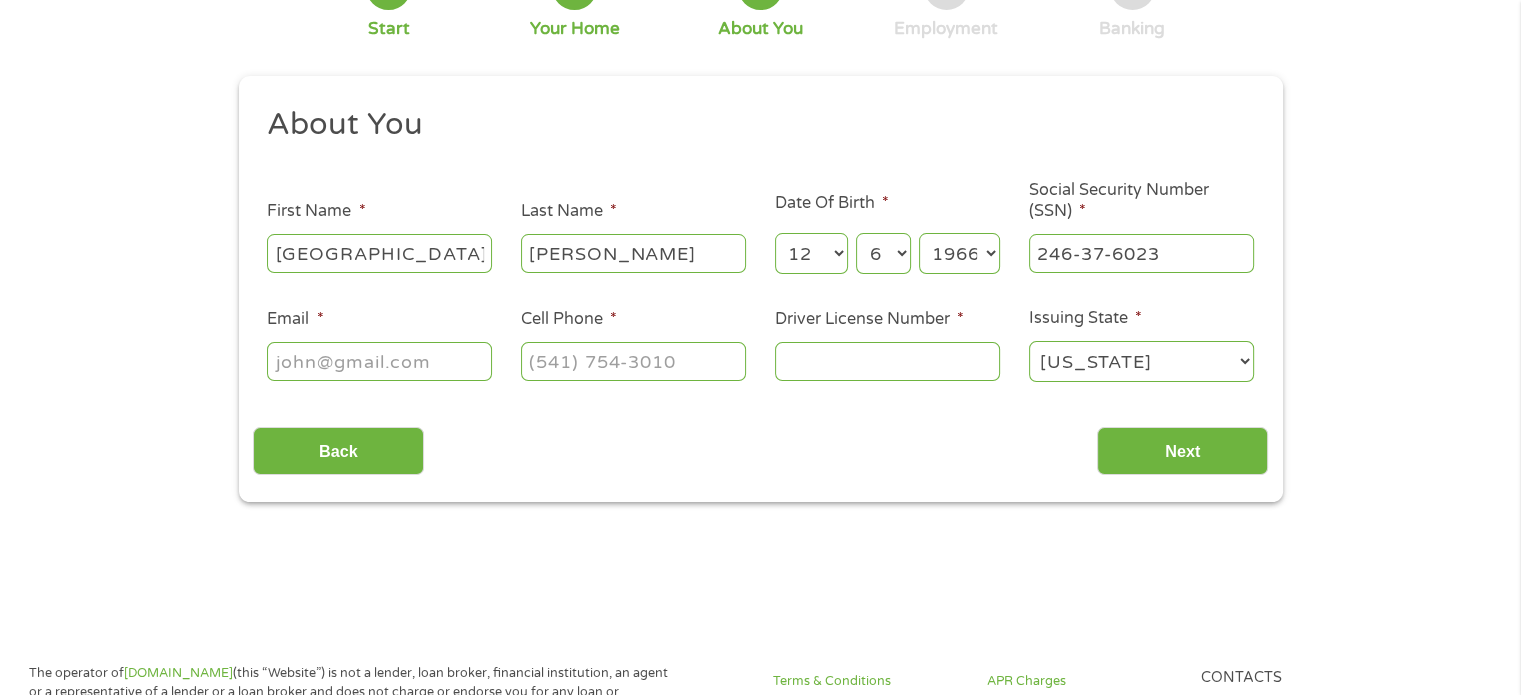click on "Email *" at bounding box center [379, 361] 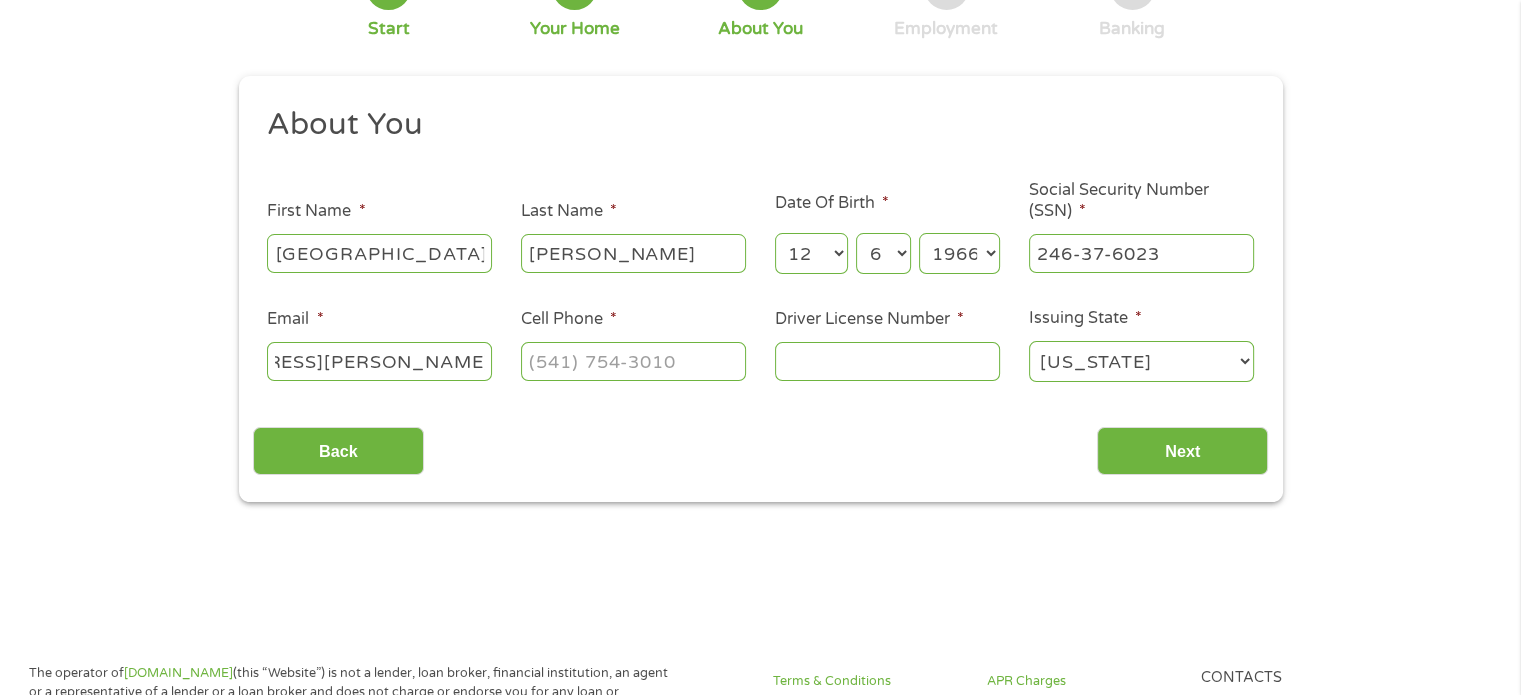 scroll, scrollTop: 0, scrollLeft: 160, axis: horizontal 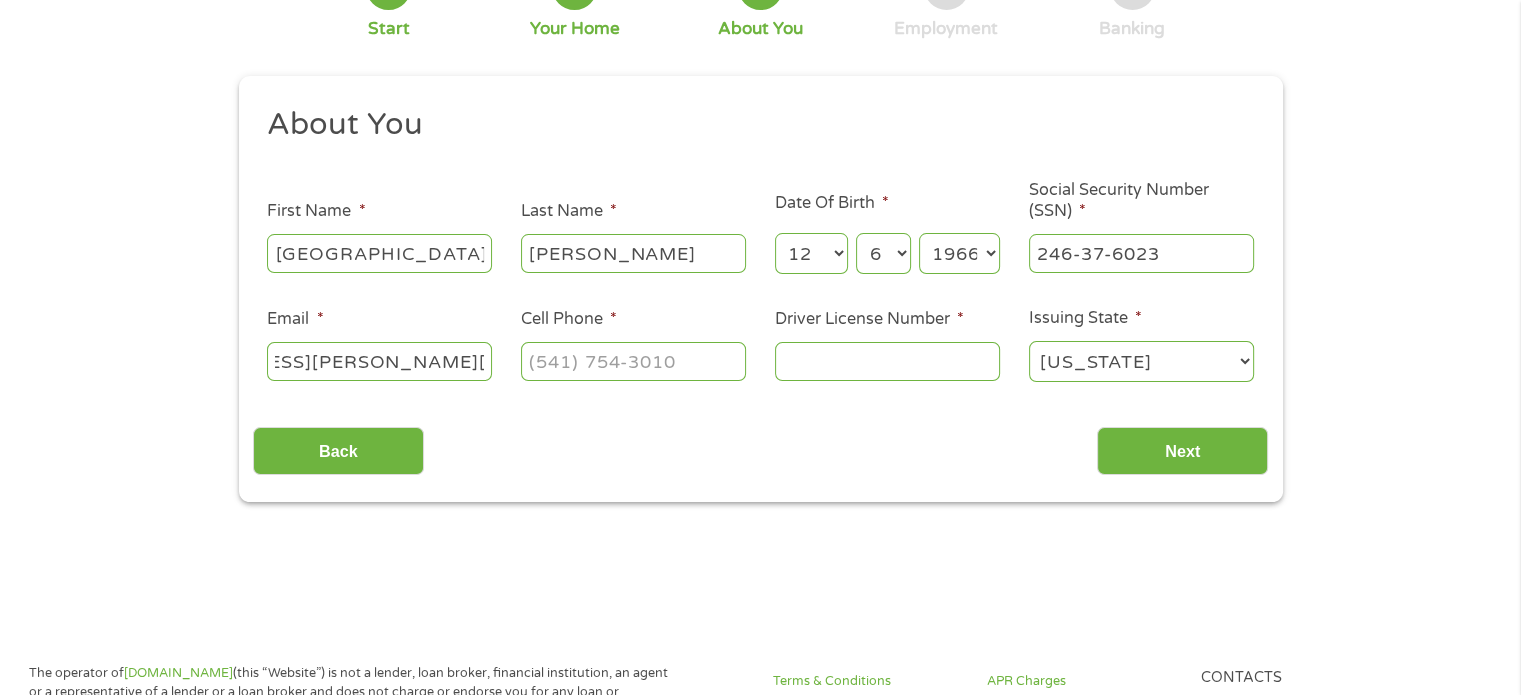 type on "[EMAIL_ADDRESS][PERSON_NAME][DOMAIN_NAME]" 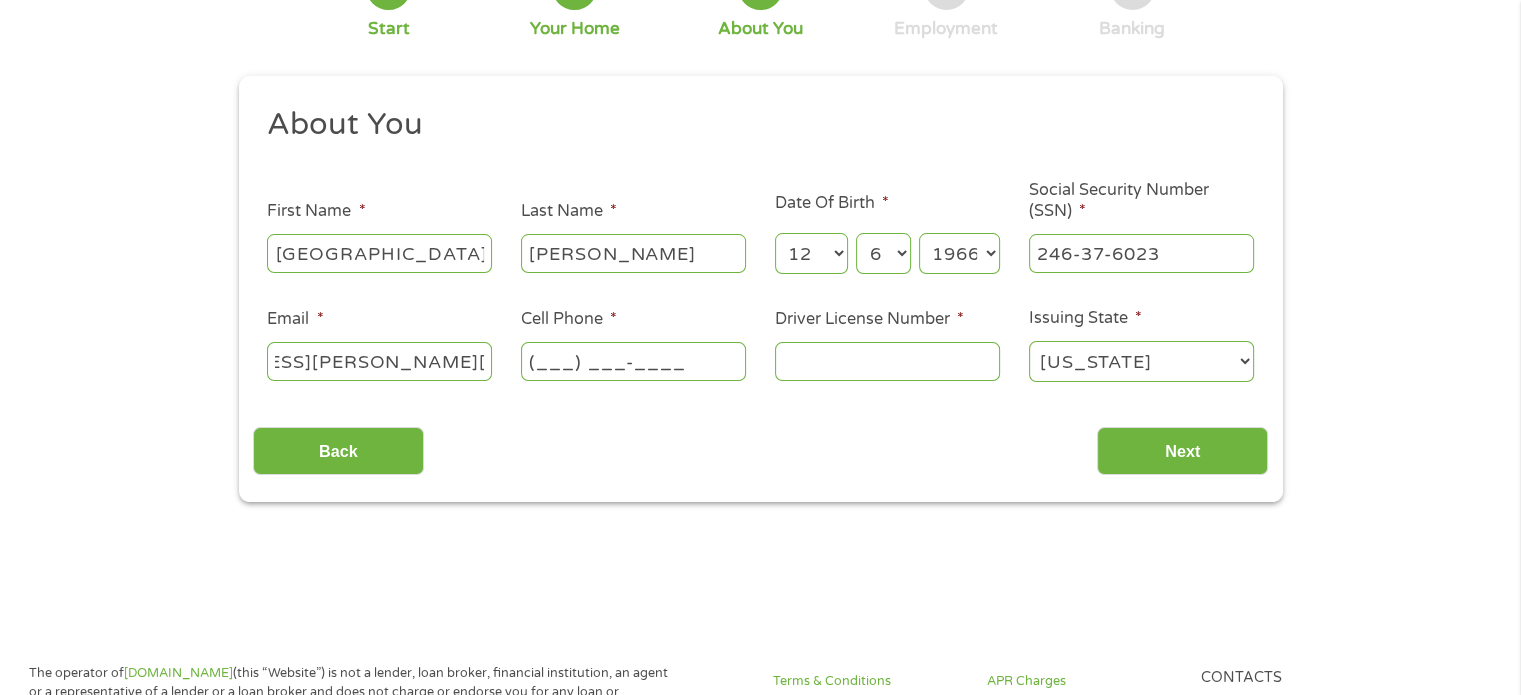 scroll, scrollTop: 0, scrollLeft: 0, axis: both 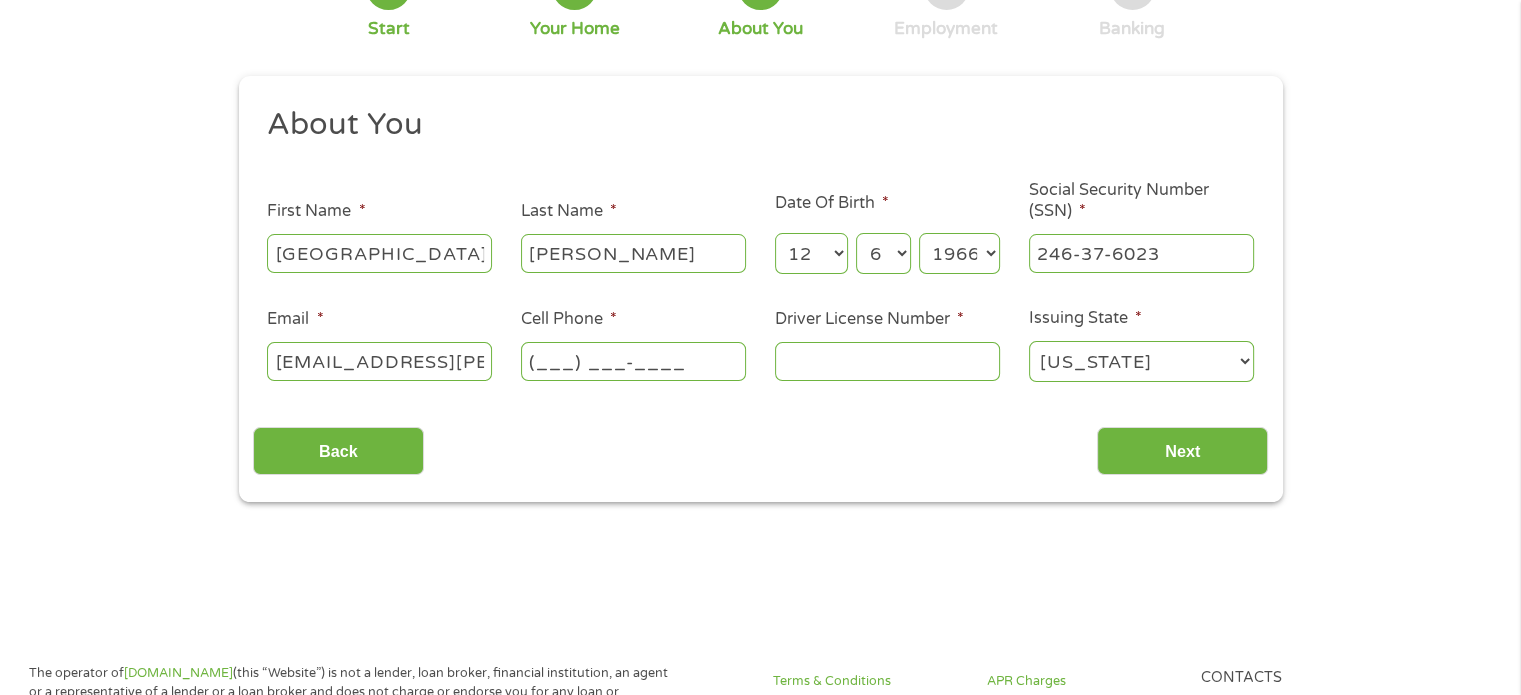 click on "(___) ___-____" at bounding box center [633, 361] 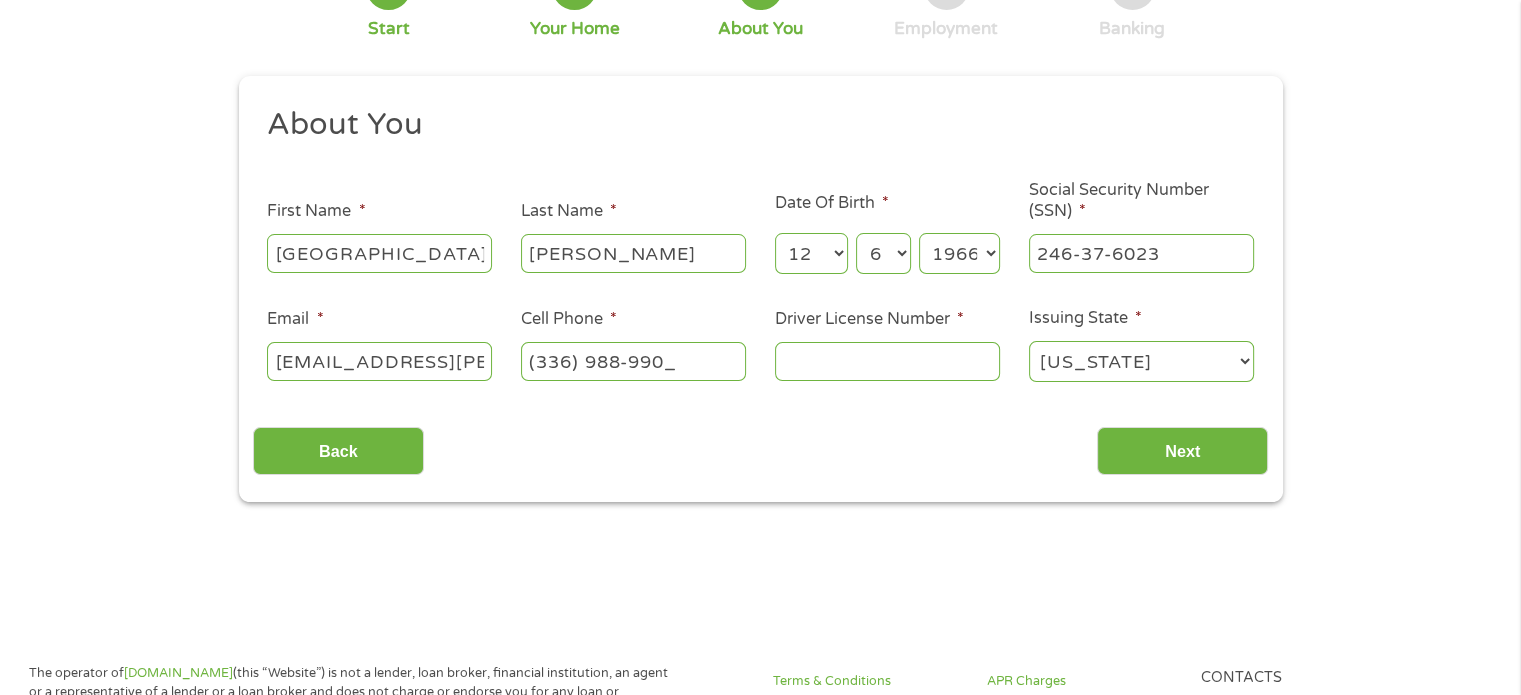type on "[PHONE_NUMBER]" 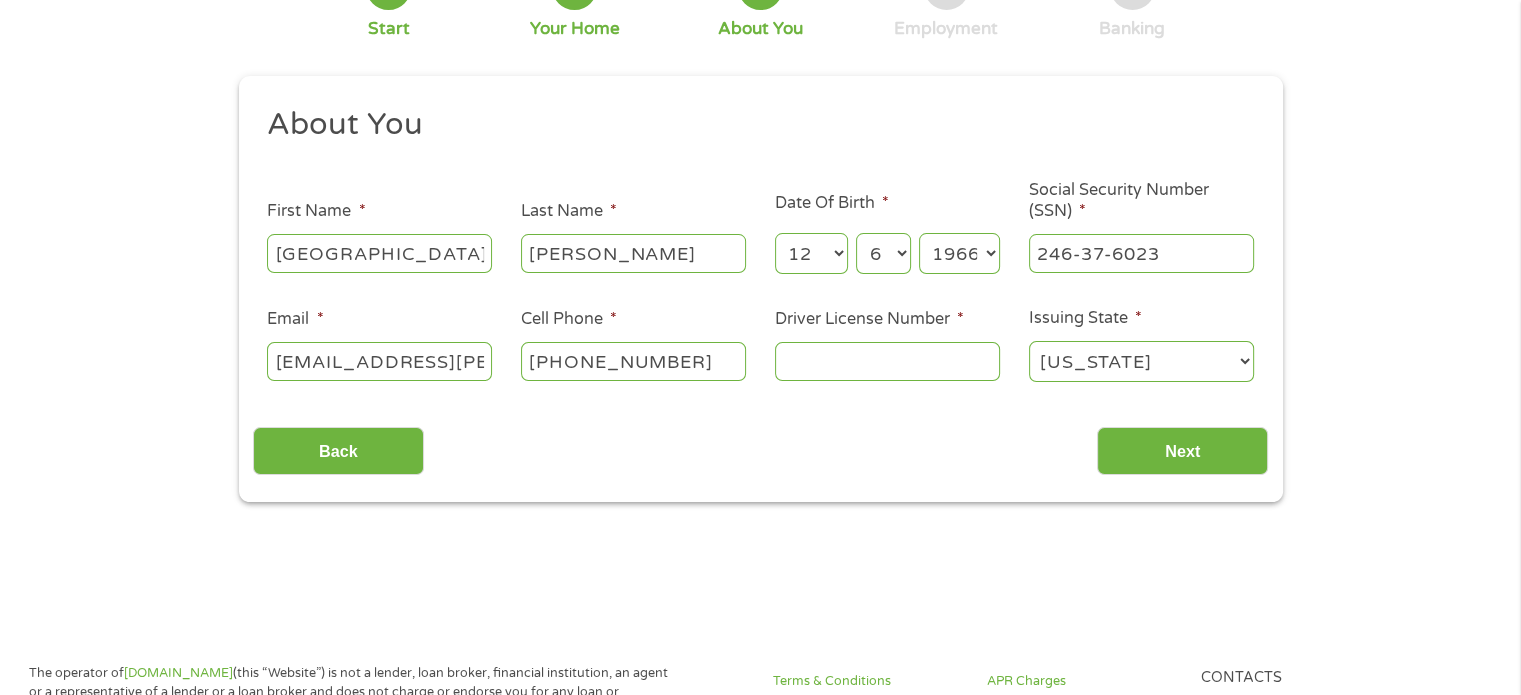 click on "Driver License Number *" at bounding box center [887, 361] 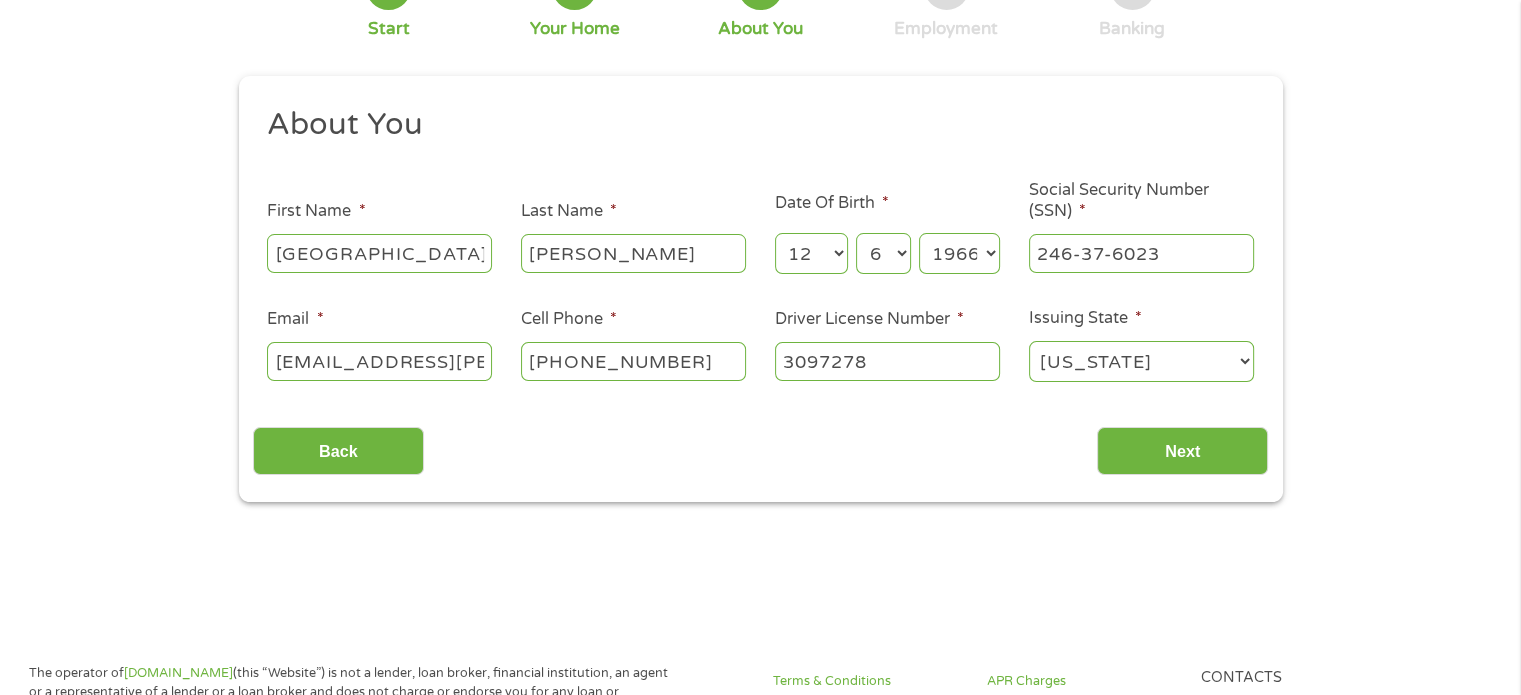 type on "3097278" 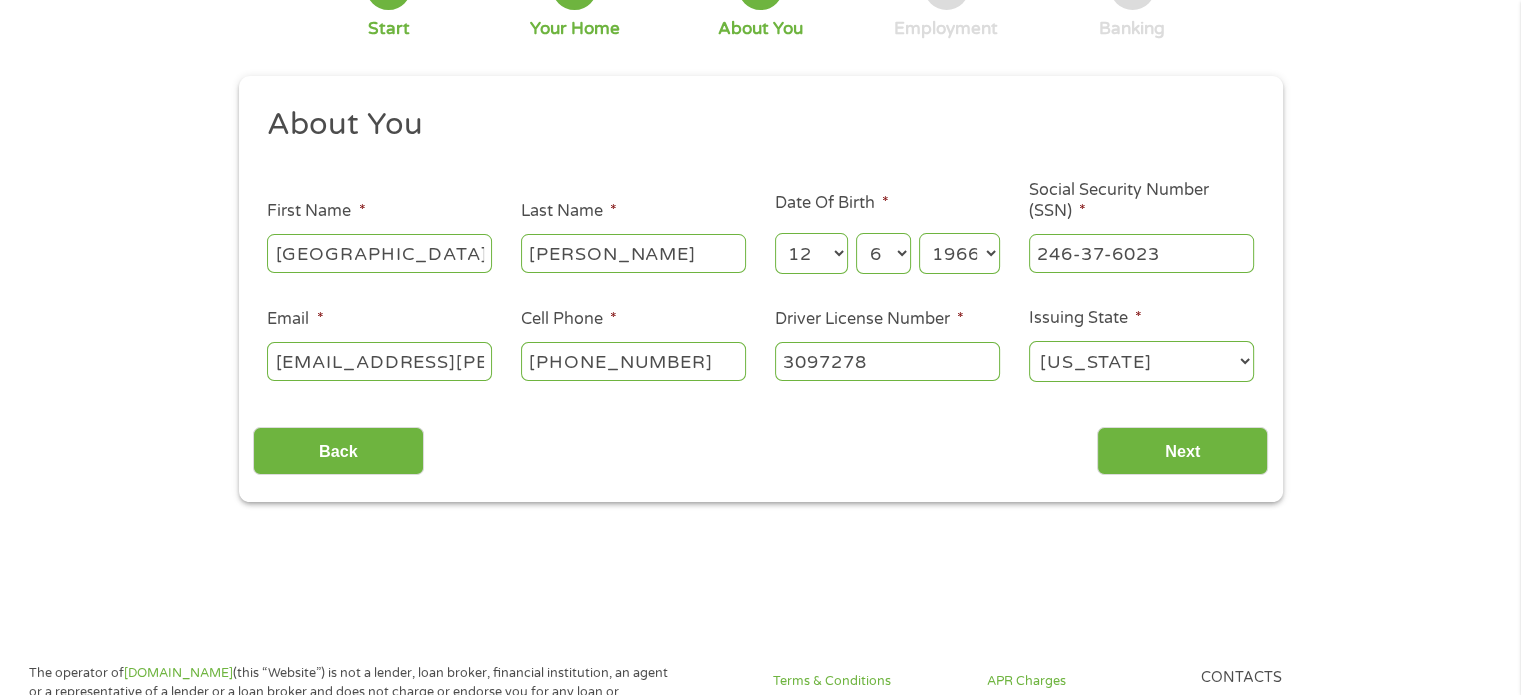 click on "[US_STATE] [US_STATE] [US_STATE] [US_STATE] [US_STATE] [US_STATE] [US_STATE] [US_STATE] [US_STATE] [US_STATE] [US_STATE] [US_STATE] [US_STATE] [US_STATE] [US_STATE] [US_STATE] [US_STATE] [US_STATE] [US_STATE] [US_STATE] [US_STATE] [US_STATE] [US_STATE] [US_STATE] [US_STATE] [US_STATE] [US_STATE] [US_STATE] [US_STATE] [US_STATE] [US_STATE] [US_STATE] [US_STATE] [US_STATE] [US_STATE] [US_STATE] [US_STATE] [US_STATE] [US_STATE] [US_STATE] [US_STATE] [US_STATE] [US_STATE] [US_STATE] [US_STATE] [US_STATE] [US_STATE][PERSON_NAME][US_STATE] [US_STATE][PERSON_NAME] [US_STATE] [US_STATE]" at bounding box center (1141, 361) 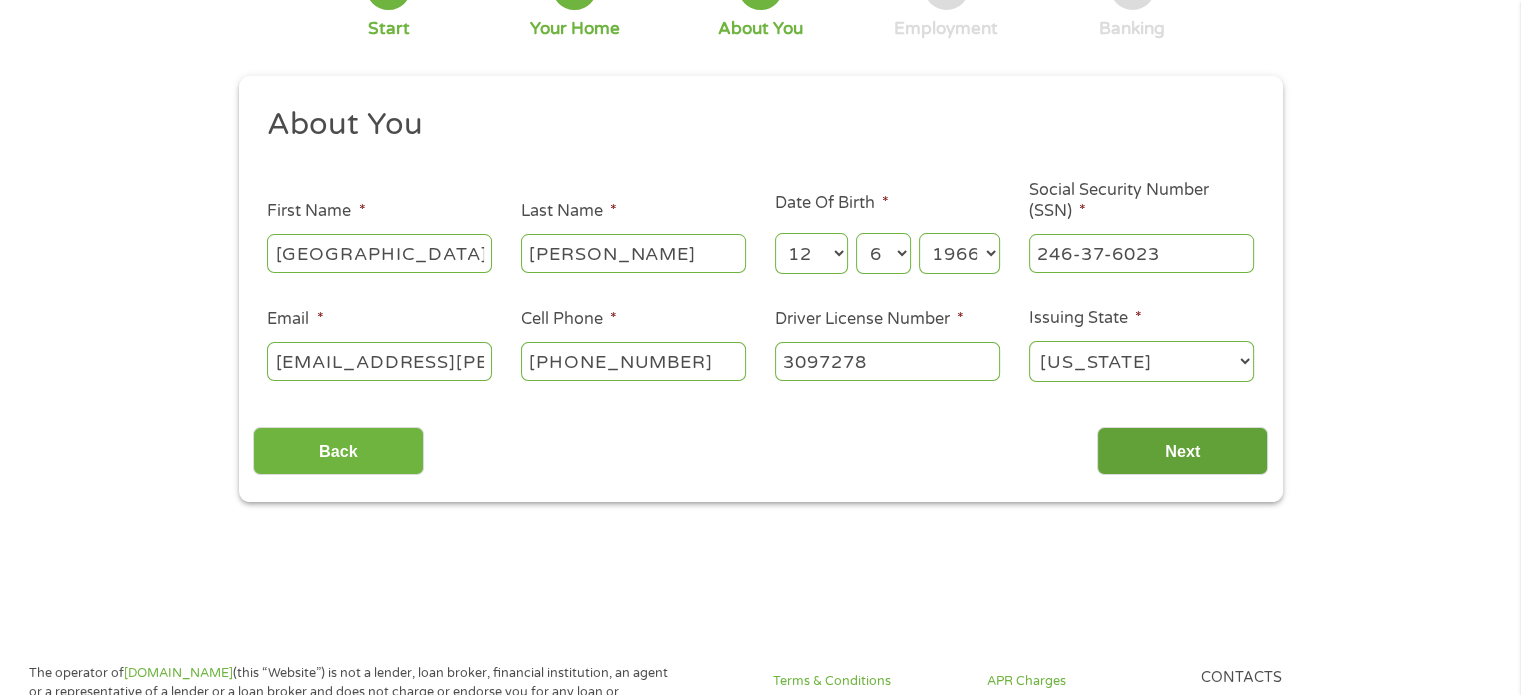 click on "Next" at bounding box center (1182, 451) 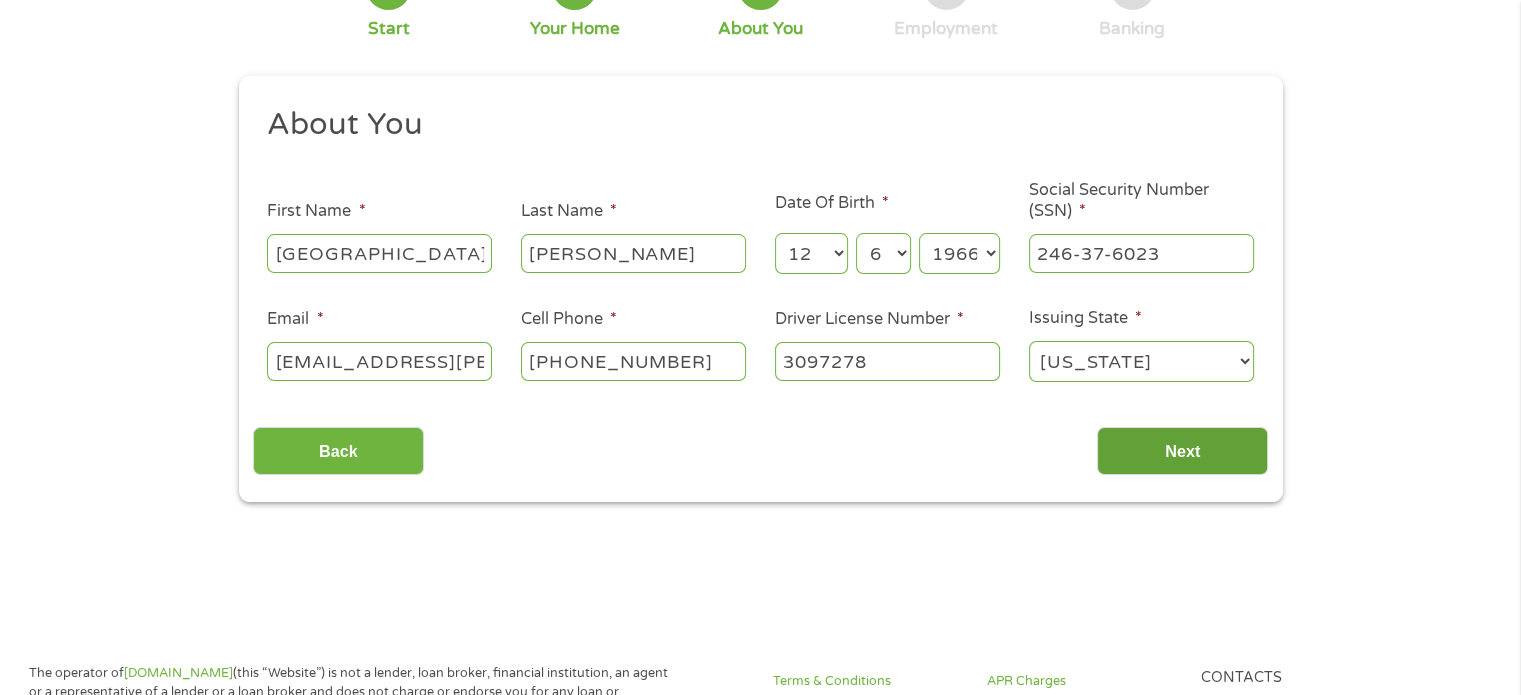click on "Next" at bounding box center [1182, 451] 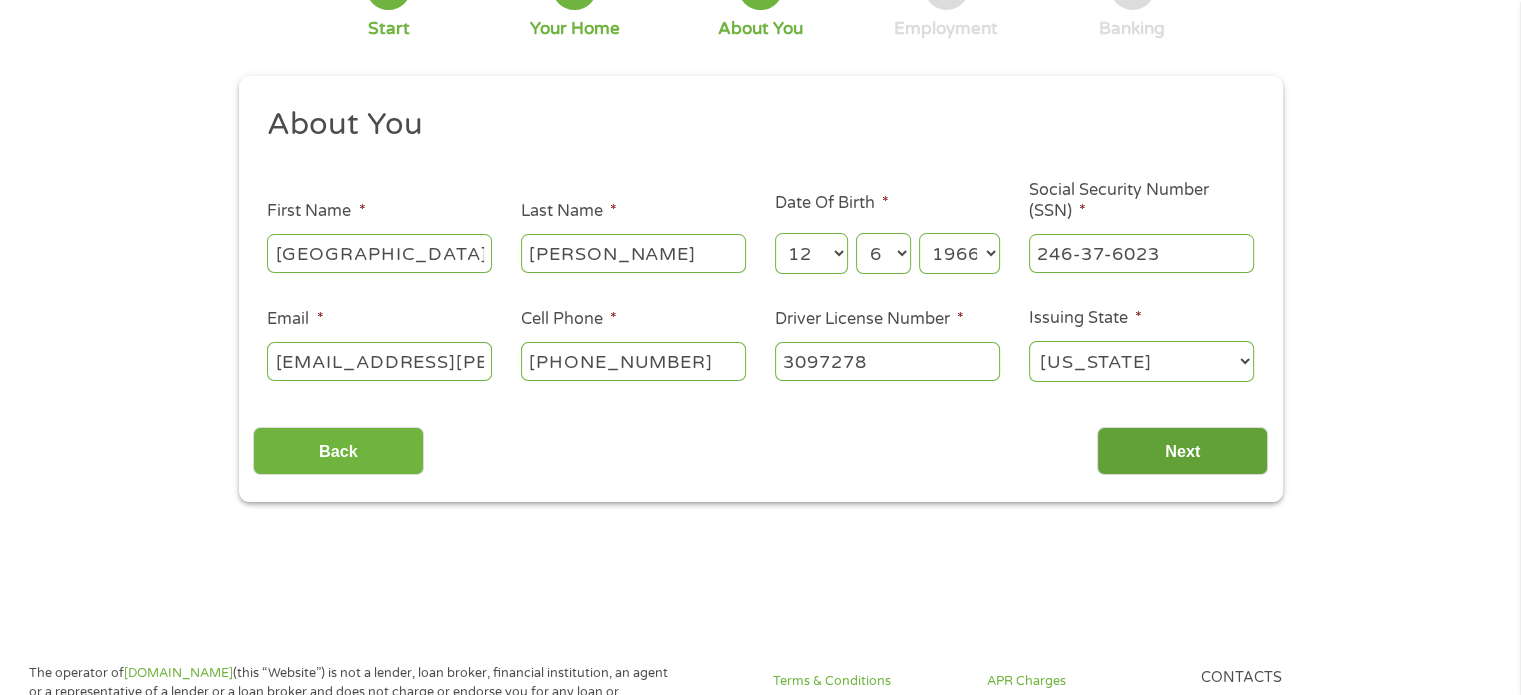 scroll, scrollTop: 8, scrollLeft: 8, axis: both 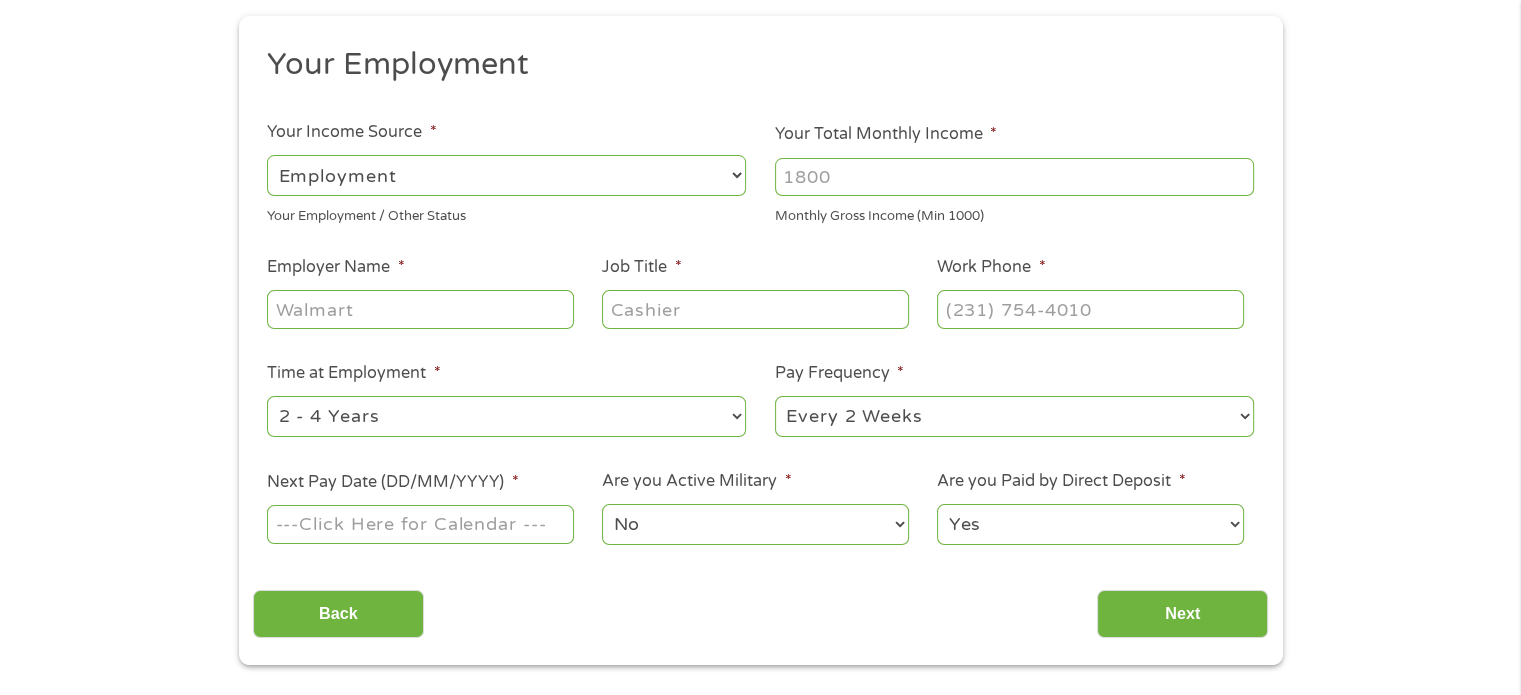 click on "--- Choose one --- Employment [DEMOGRAPHIC_DATA] Benefits" at bounding box center (506, 175) 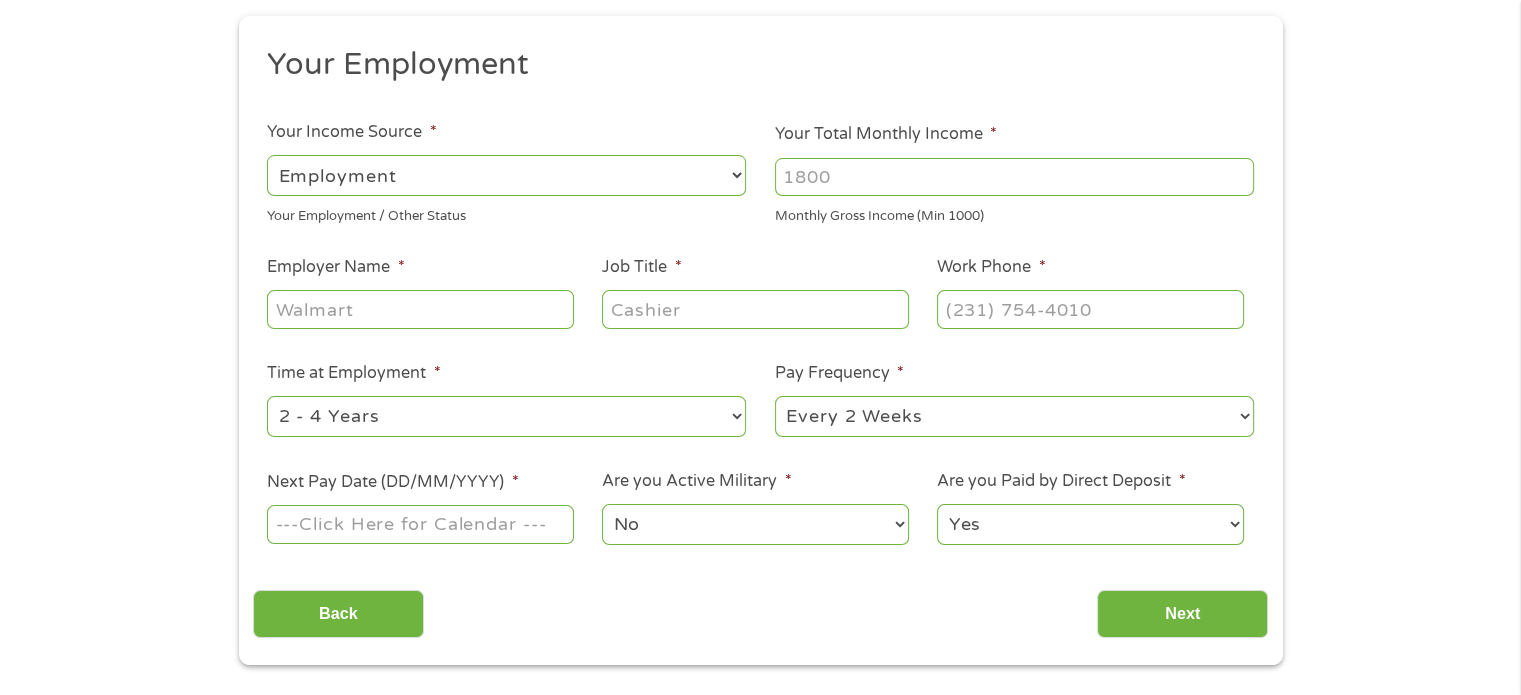 click on "--- Choose one --- Employment [DEMOGRAPHIC_DATA] Benefits" at bounding box center (506, 175) 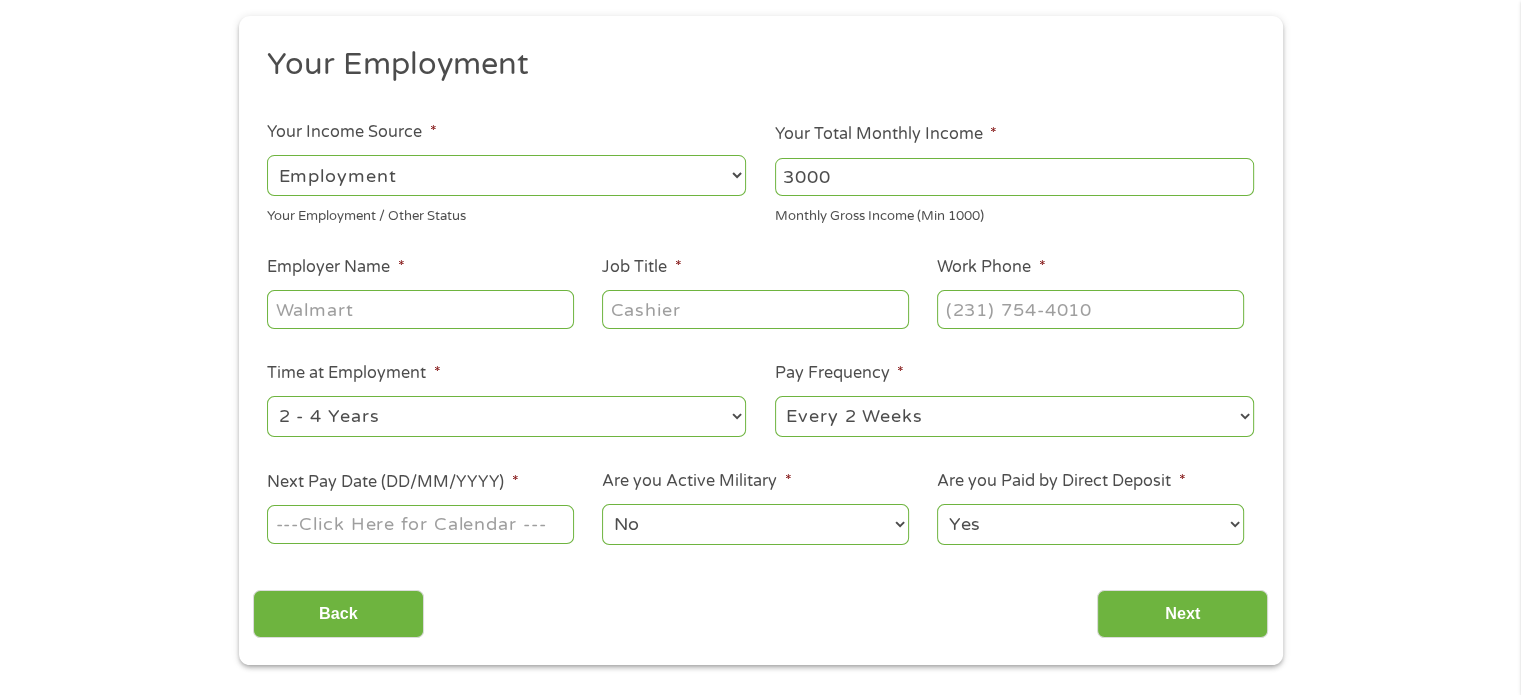 type on "3000" 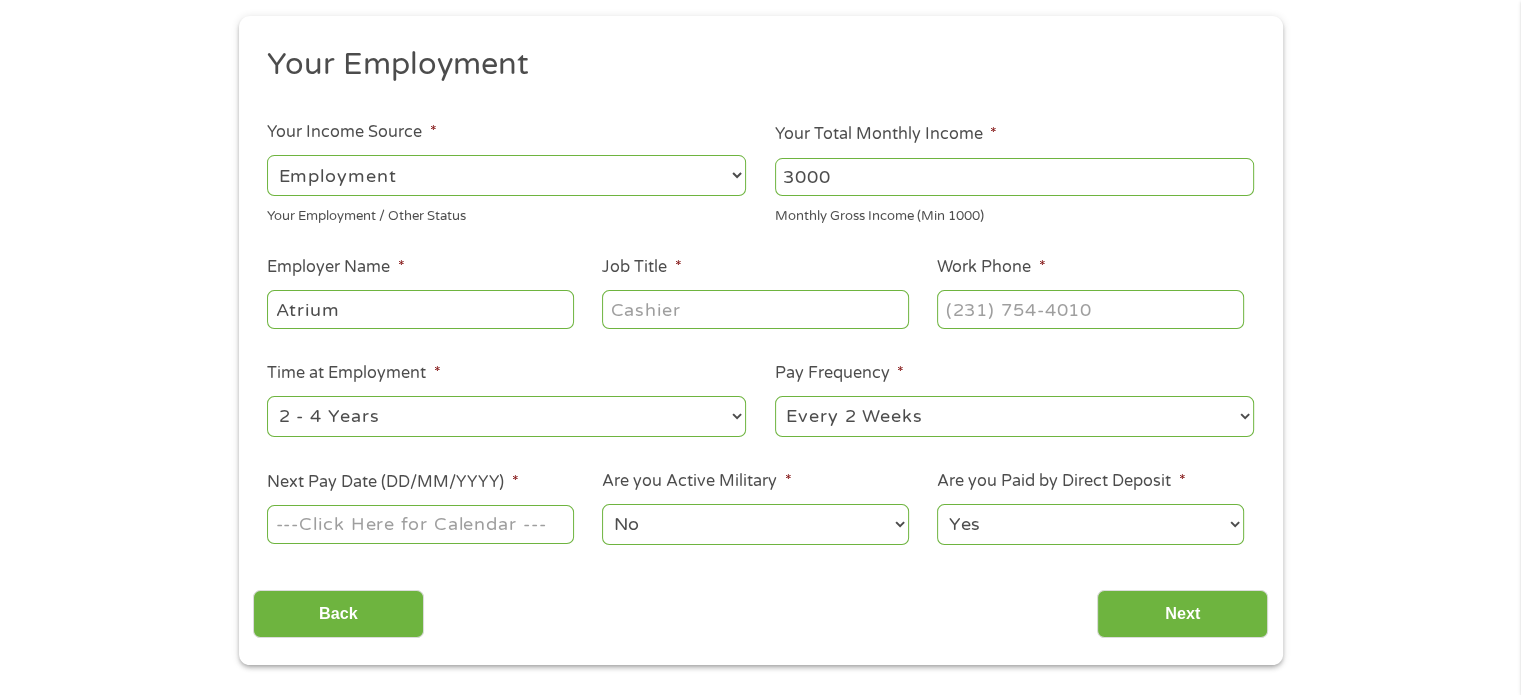 type on "Atrium" 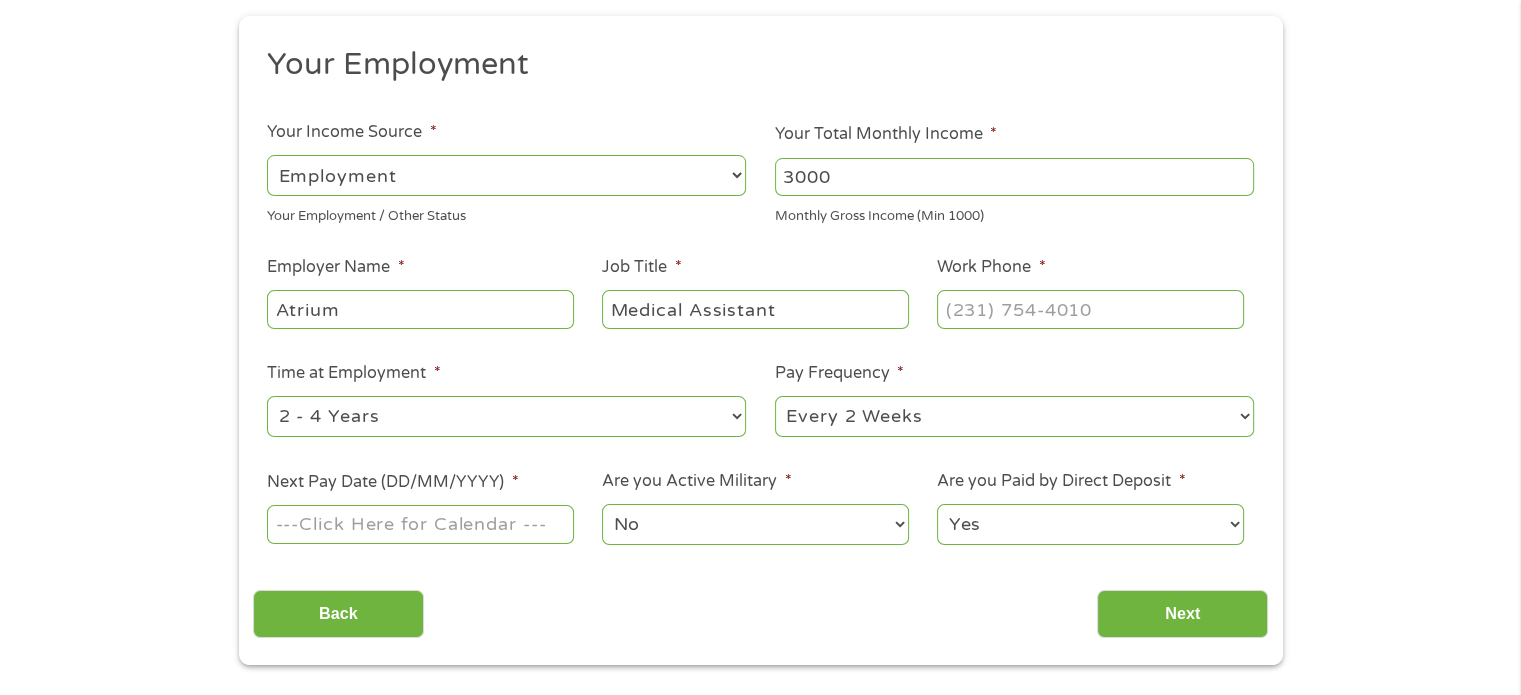 type on "Medical Assistant" 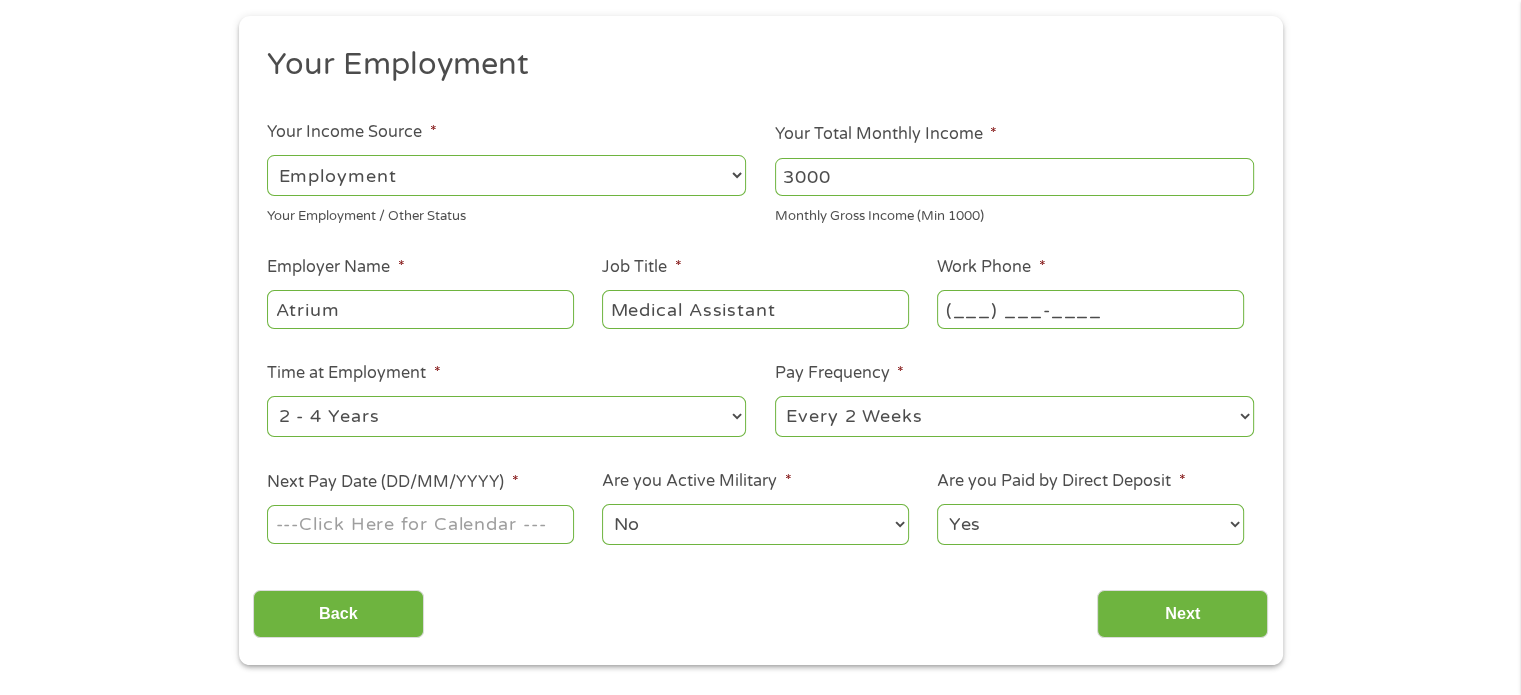 click on "(___) ___-____" at bounding box center (1090, 309) 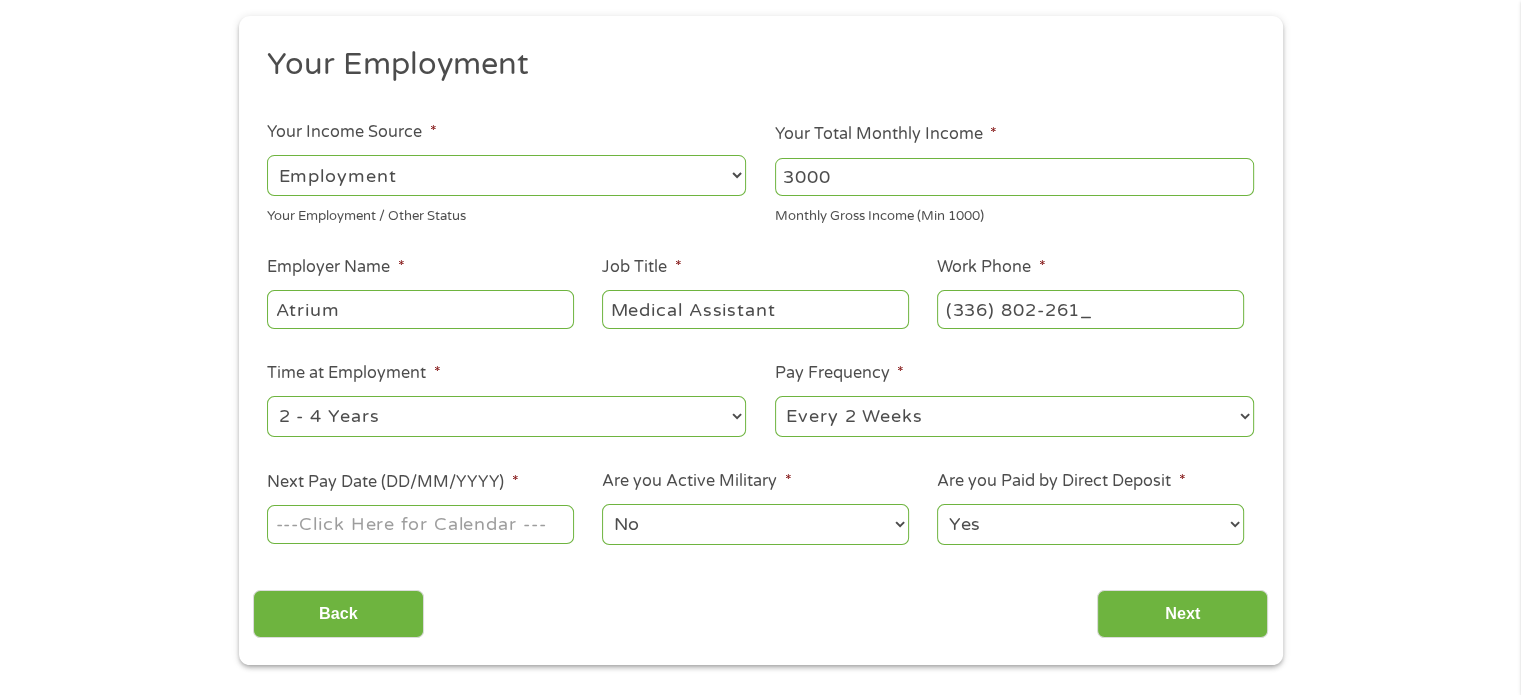 type on "[PHONE_NUMBER]" 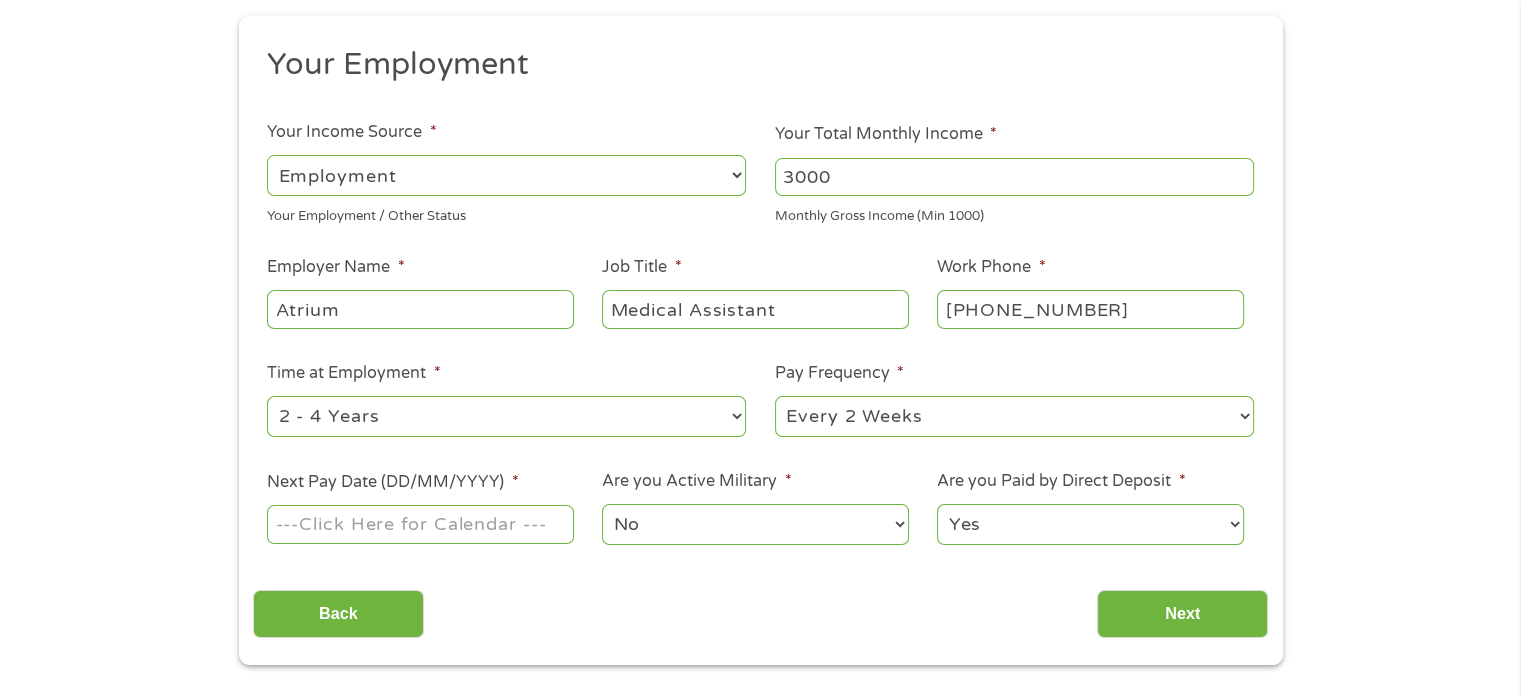 click on "--- Choose one --- 1 Year or less 1 - 2 Years 2 - 4 Years Over 4 Years" at bounding box center (506, 416) 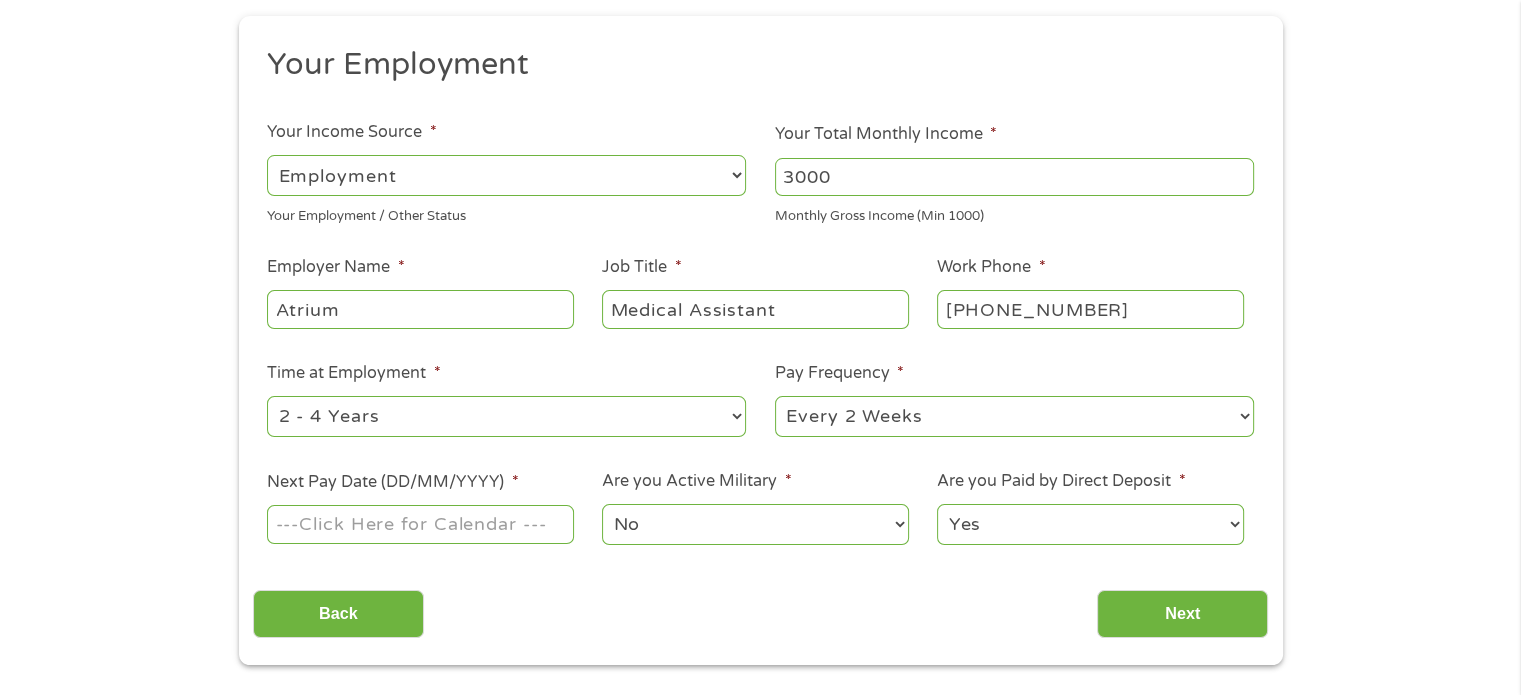 select on "60months" 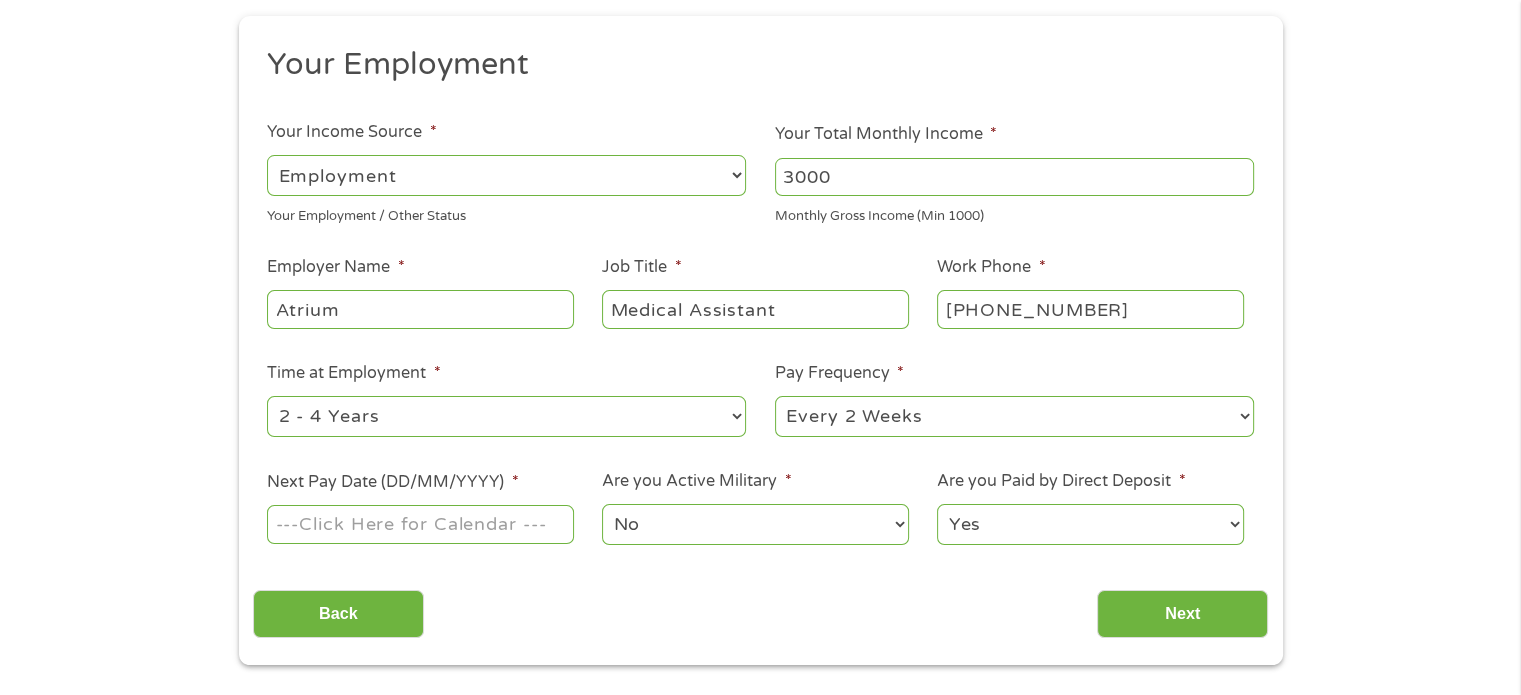 click on "--- Choose one --- 1 Year or less 1 - 2 Years 2 - 4 Years Over 4 Years" at bounding box center (506, 416) 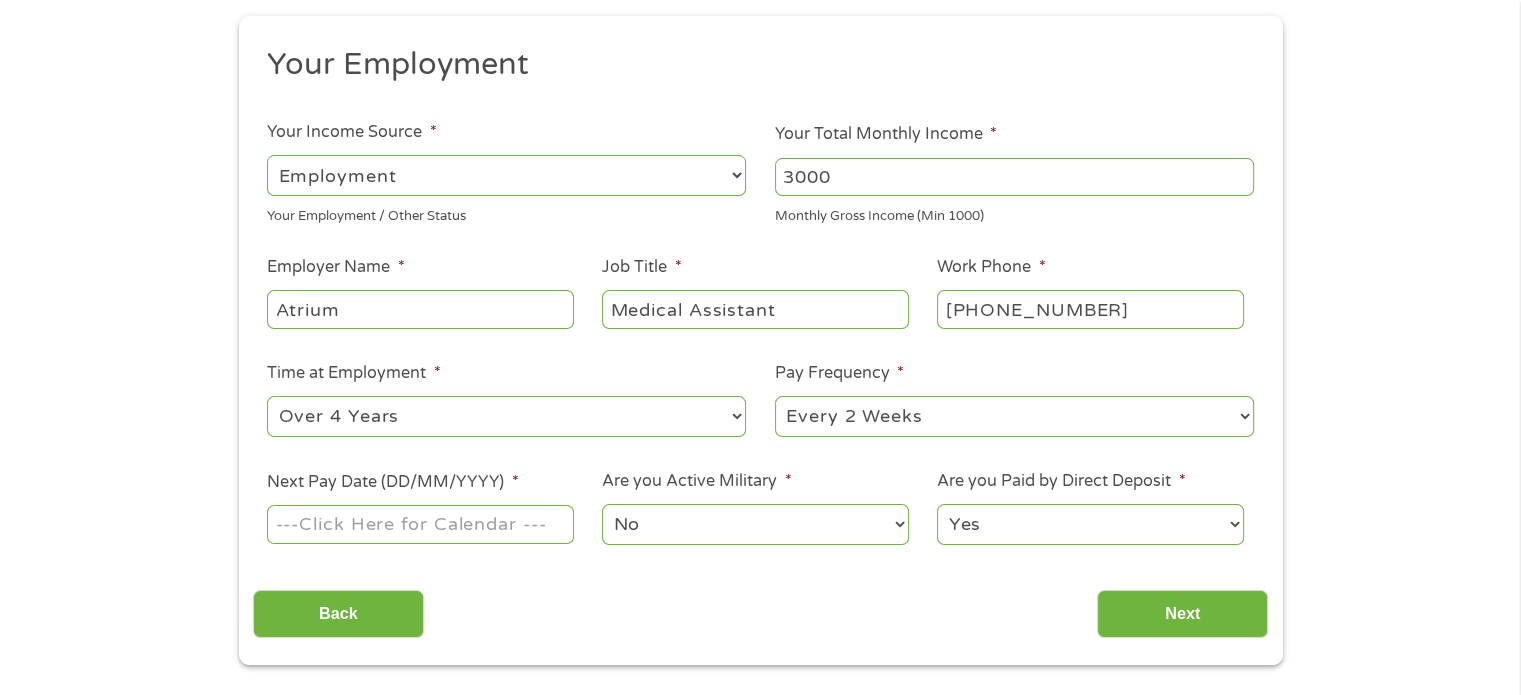 click on "--- Choose one --- Every 2 Weeks Every Week Monthly Semi-Monthly" at bounding box center [1014, 416] 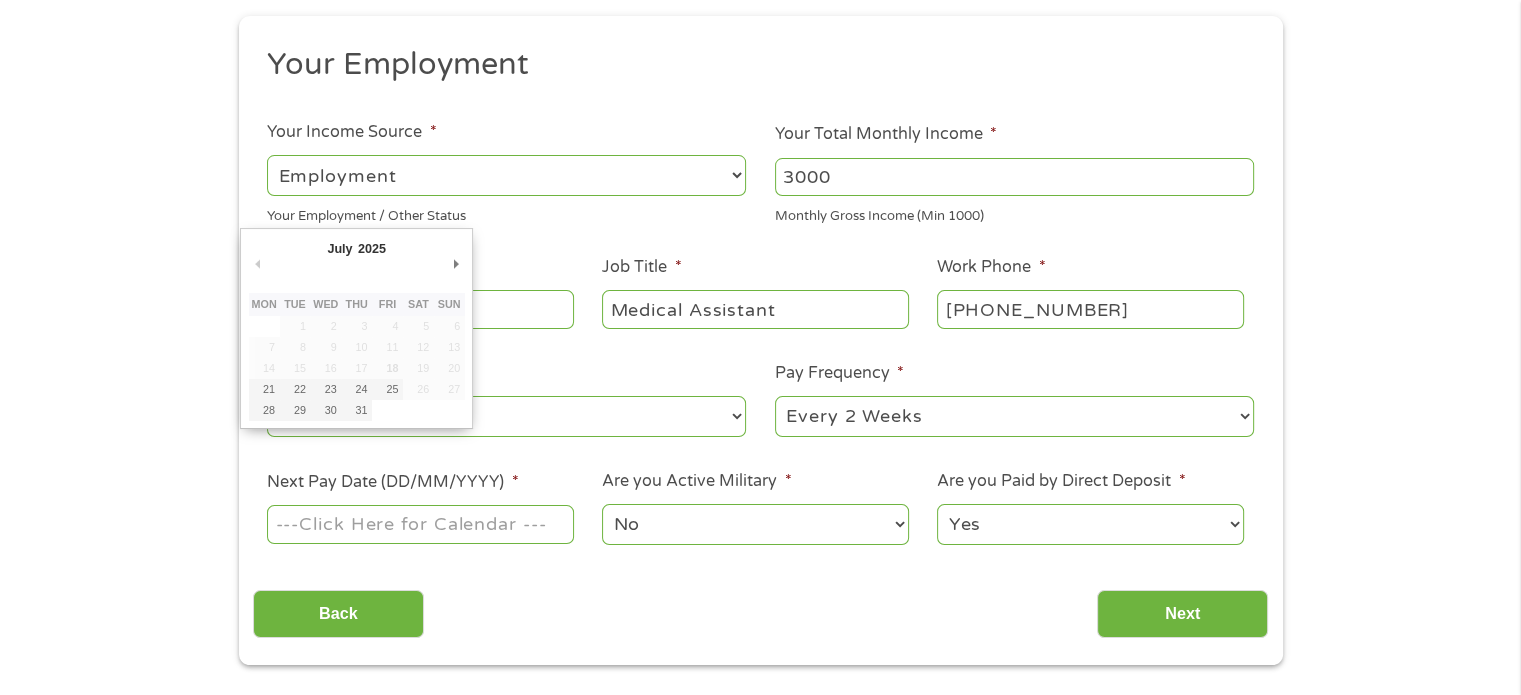 click at bounding box center [387, 410] 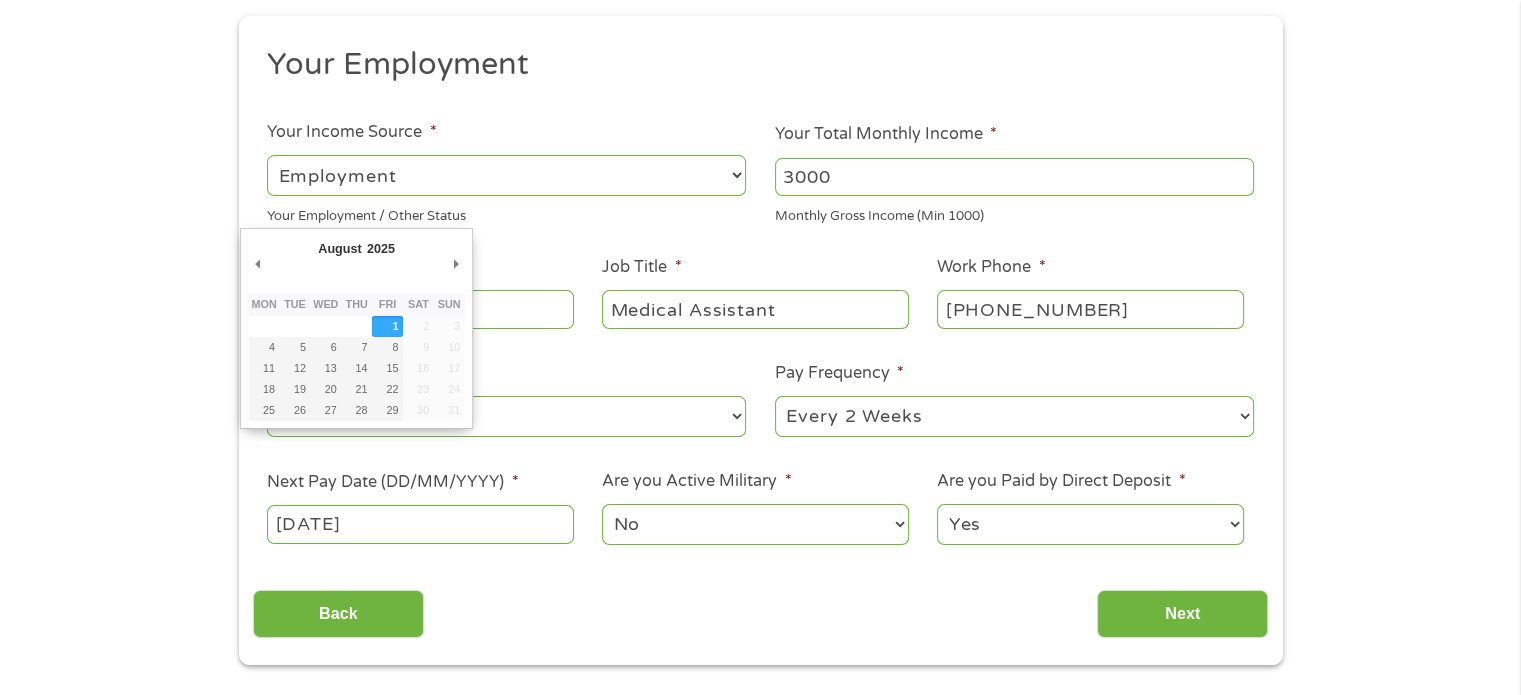 click on "[DATE]" at bounding box center [420, 524] 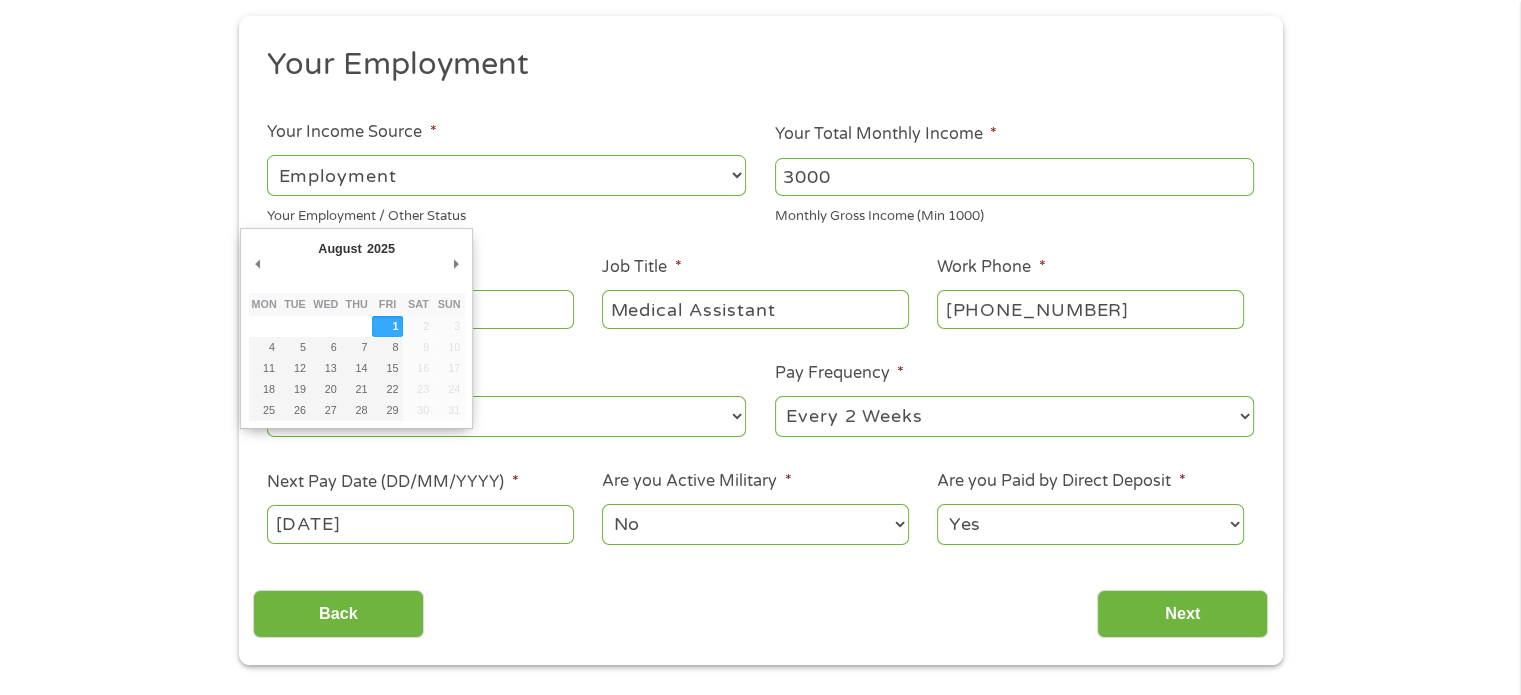 drag, startPoint x: 452, startPoint y: 530, endPoint x: 442, endPoint y: 531, distance: 10.049875 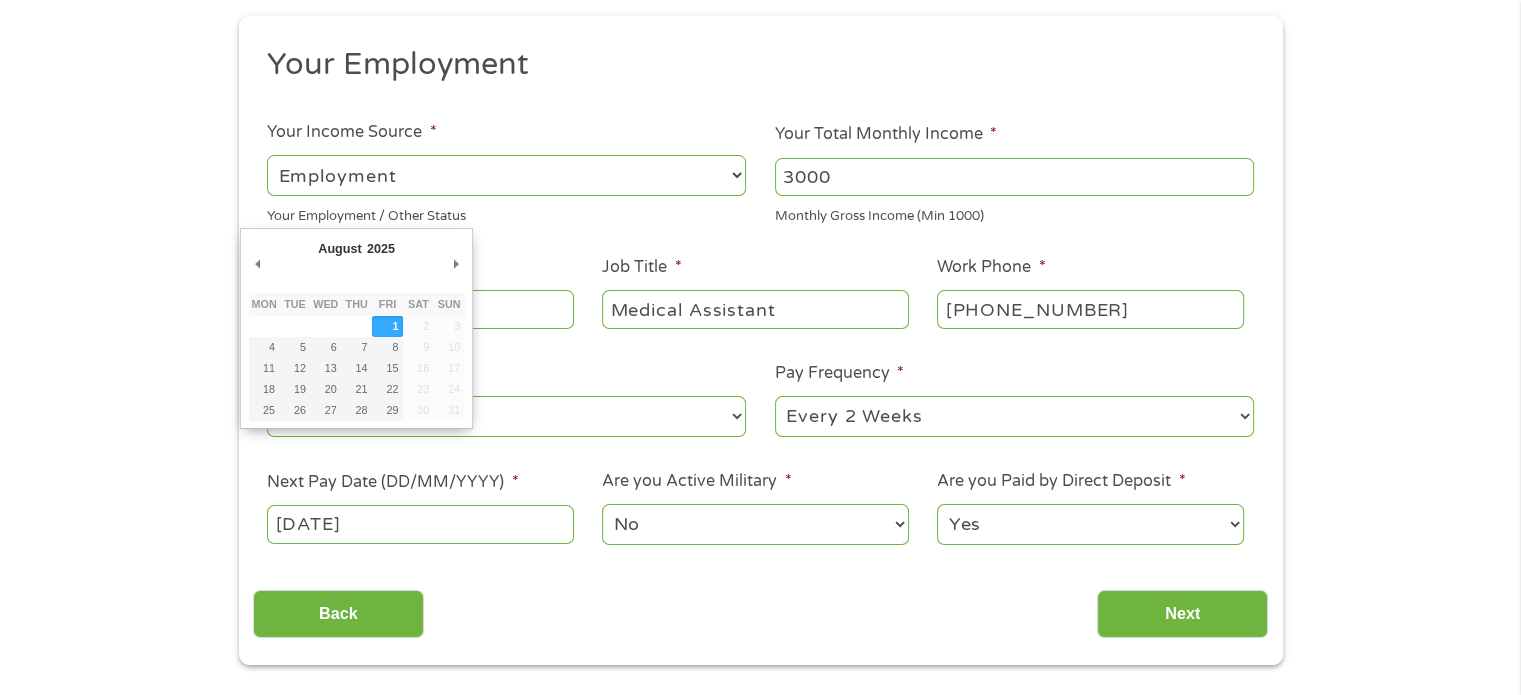 click on "[DATE]" at bounding box center [420, 524] 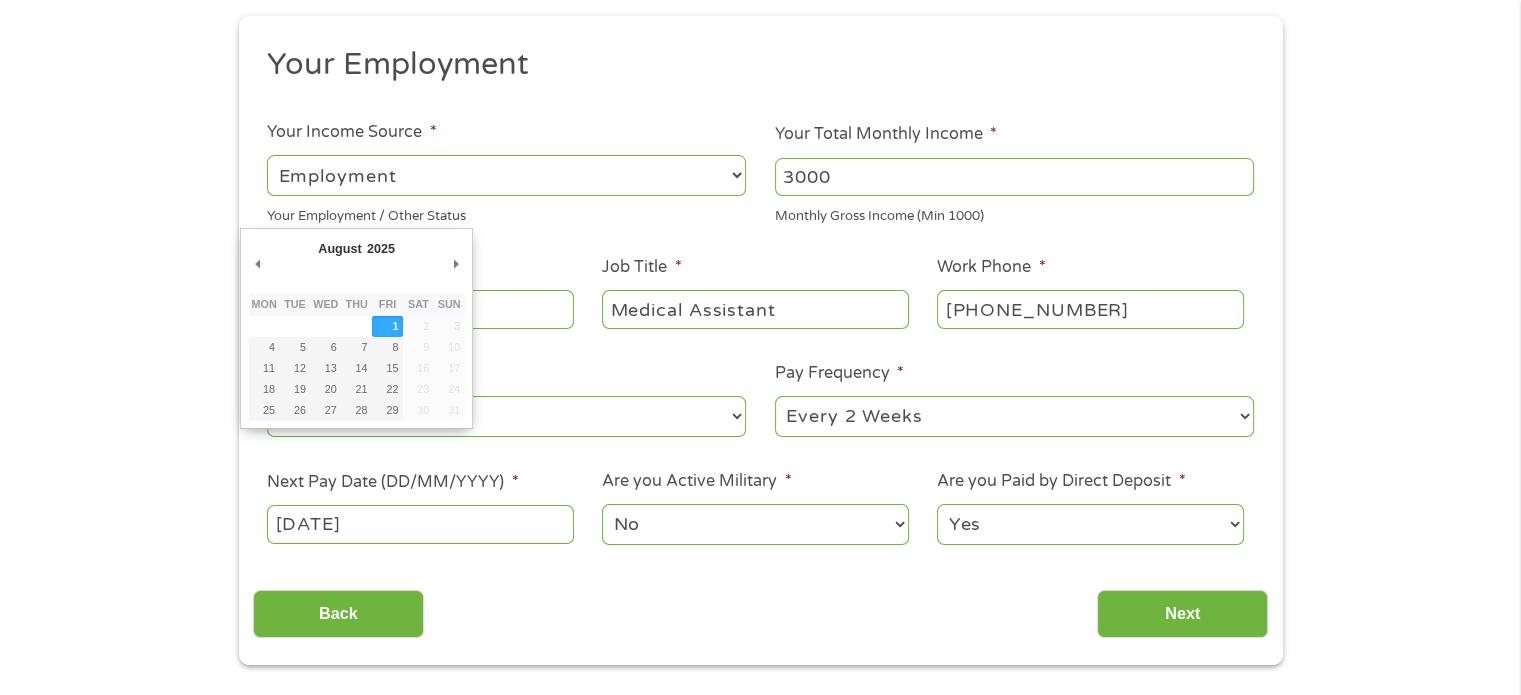 click on "[DATE]" at bounding box center [420, 524] 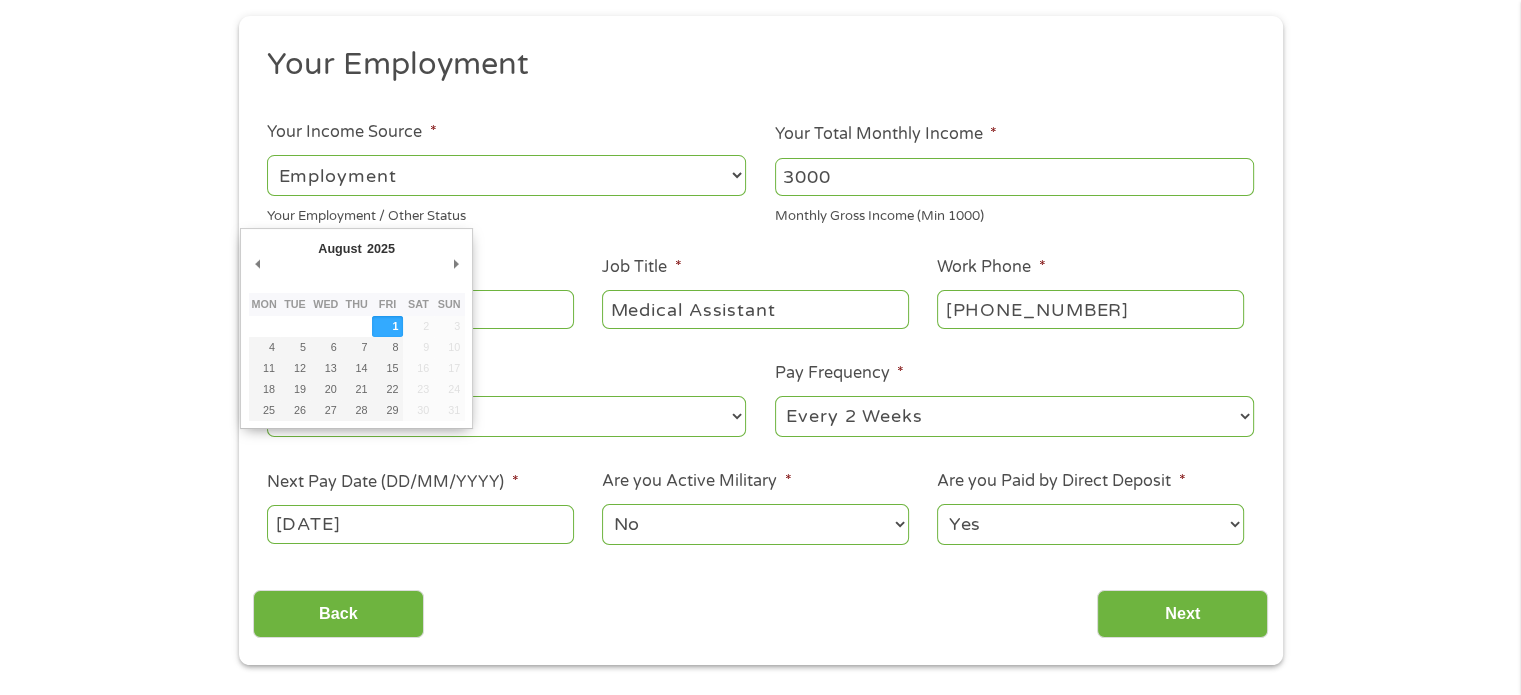 drag, startPoint x: 297, startPoint y: 522, endPoint x: 318, endPoint y: 445, distance: 79.81228 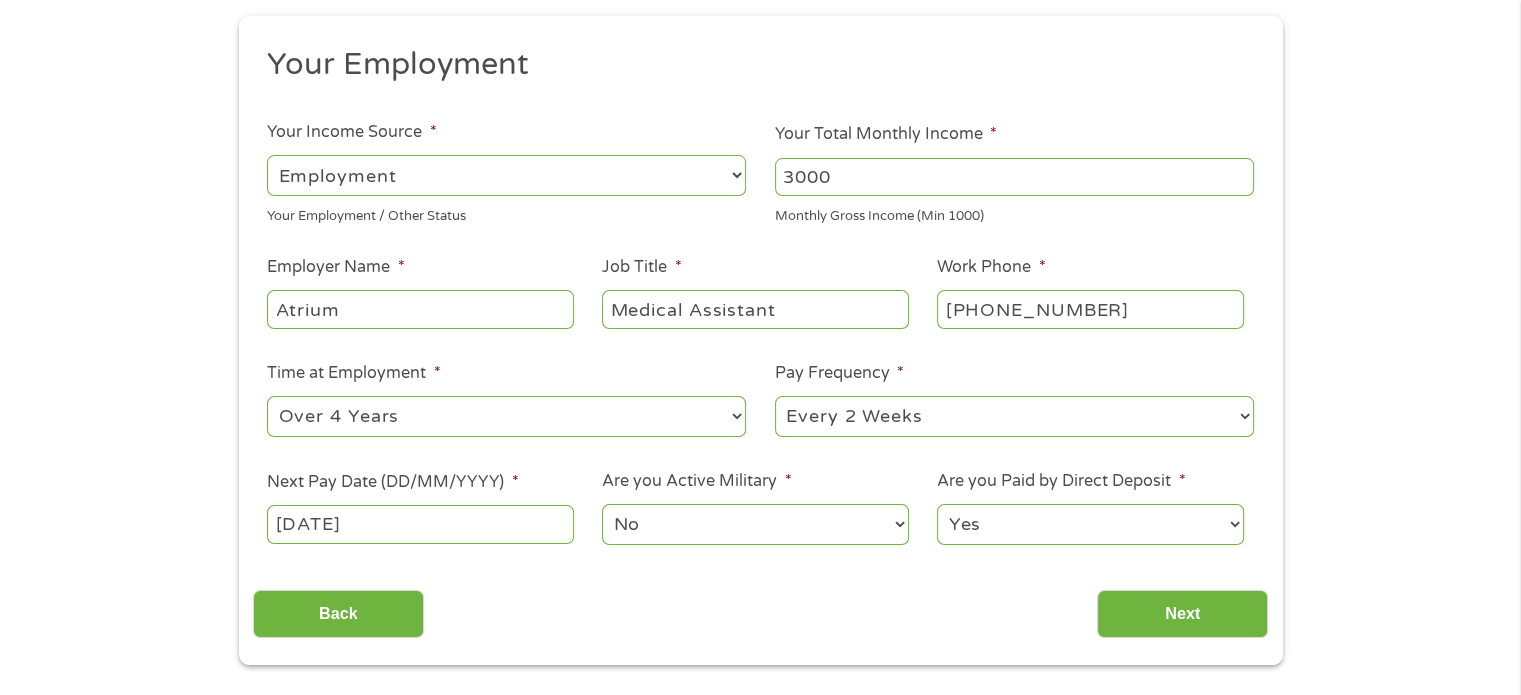click on "No Yes" at bounding box center (755, 524) 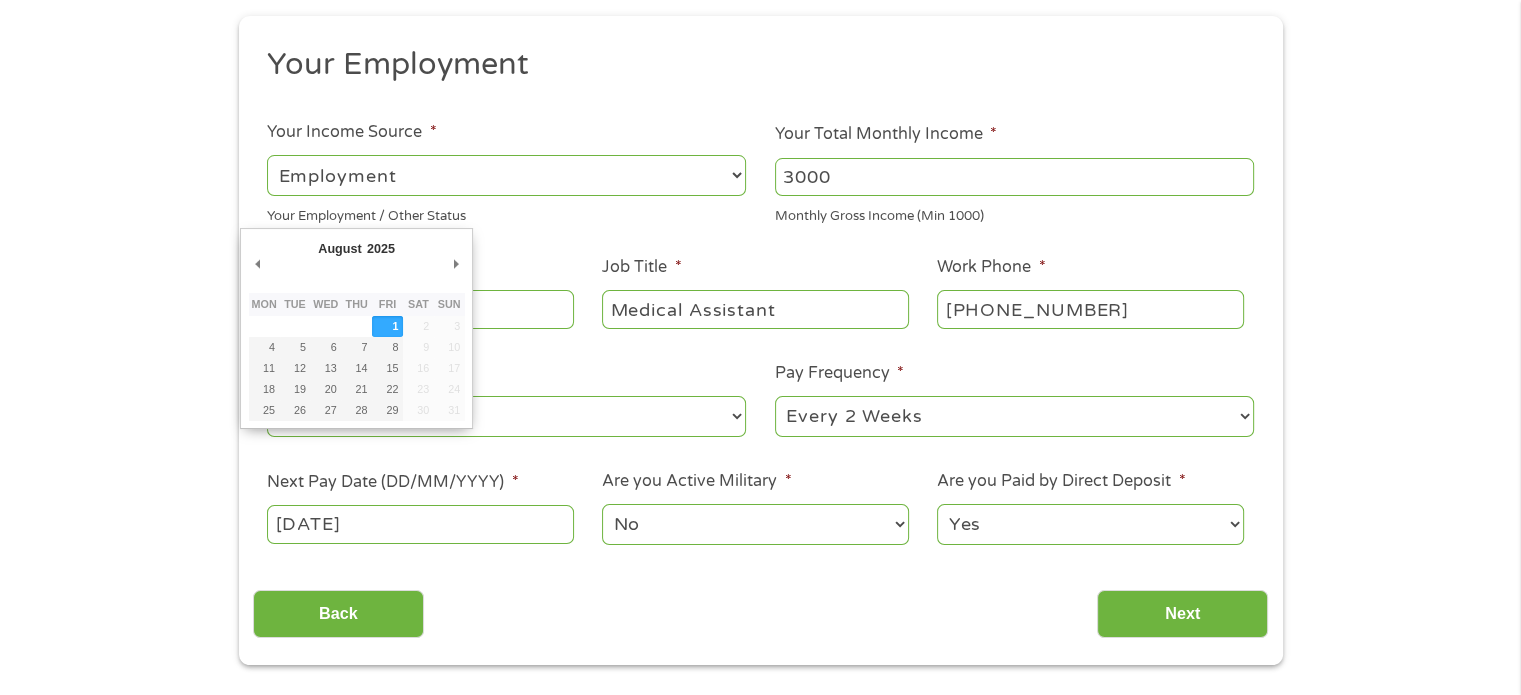 click on "[DATE]" at bounding box center [420, 524] 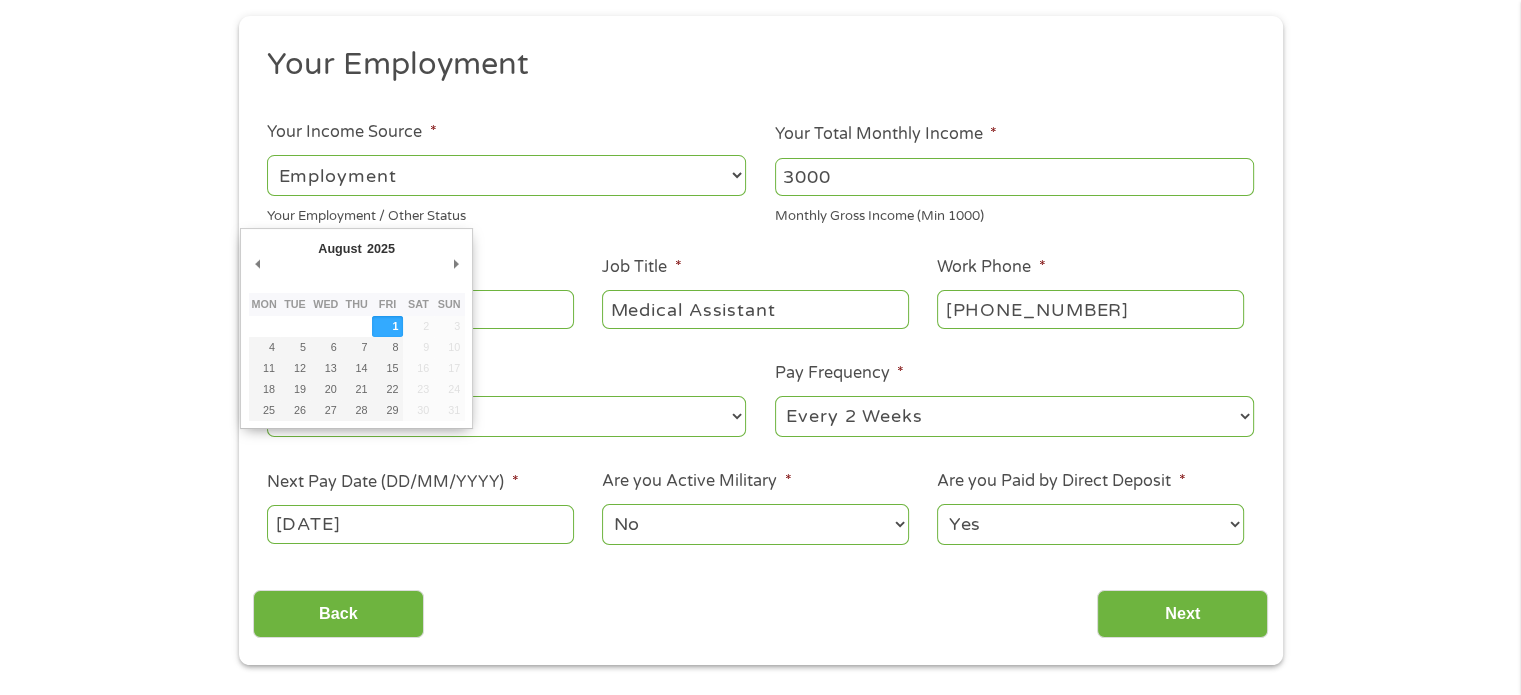 click on "[DATE]" at bounding box center [420, 524] 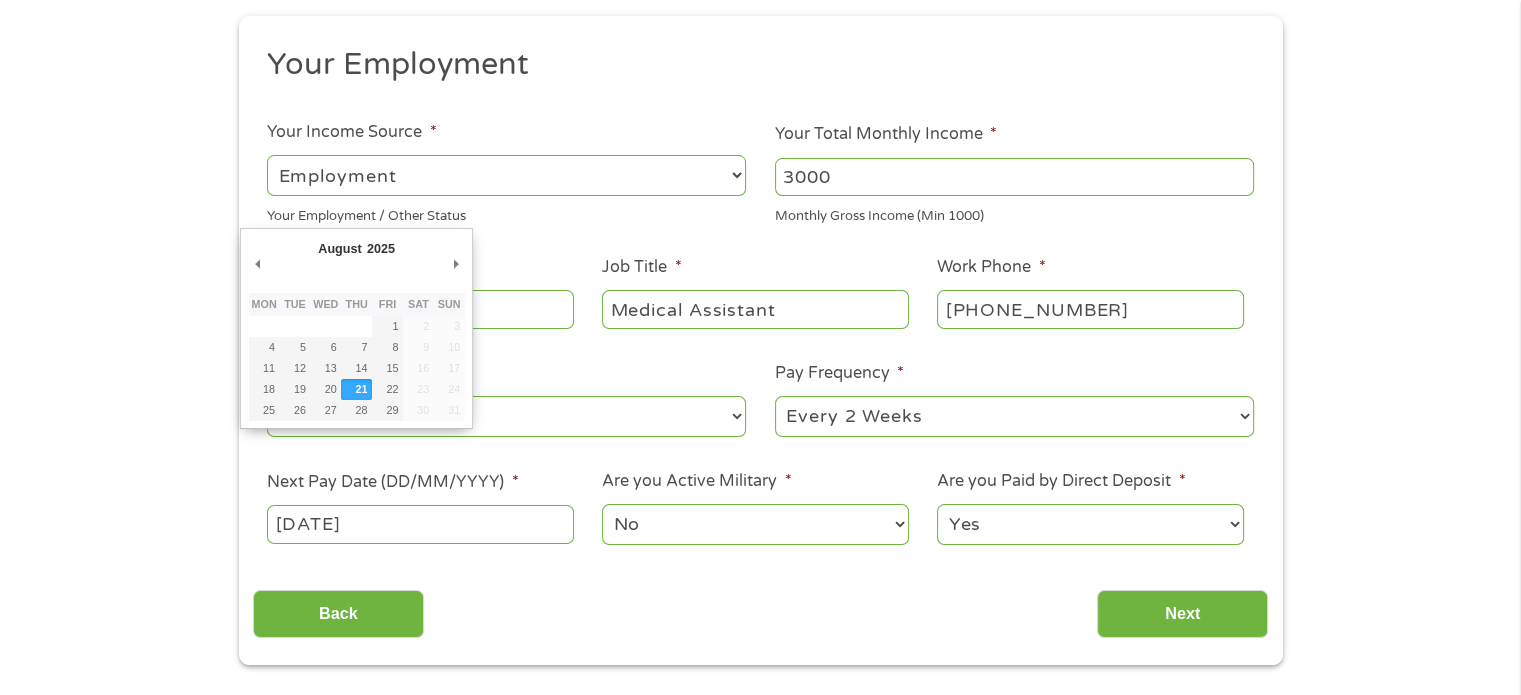 click on "[DATE]" at bounding box center [420, 524] 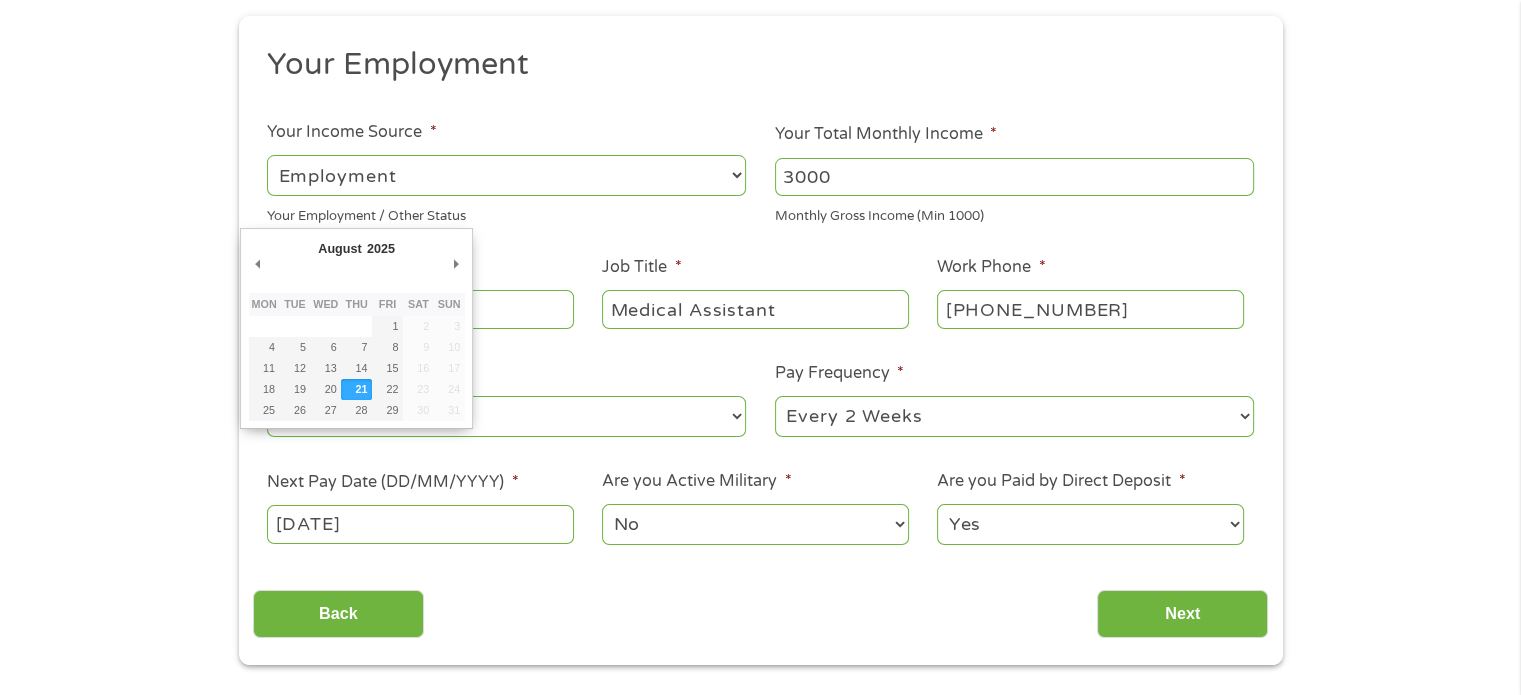 click on "[DATE]" at bounding box center (420, 524) 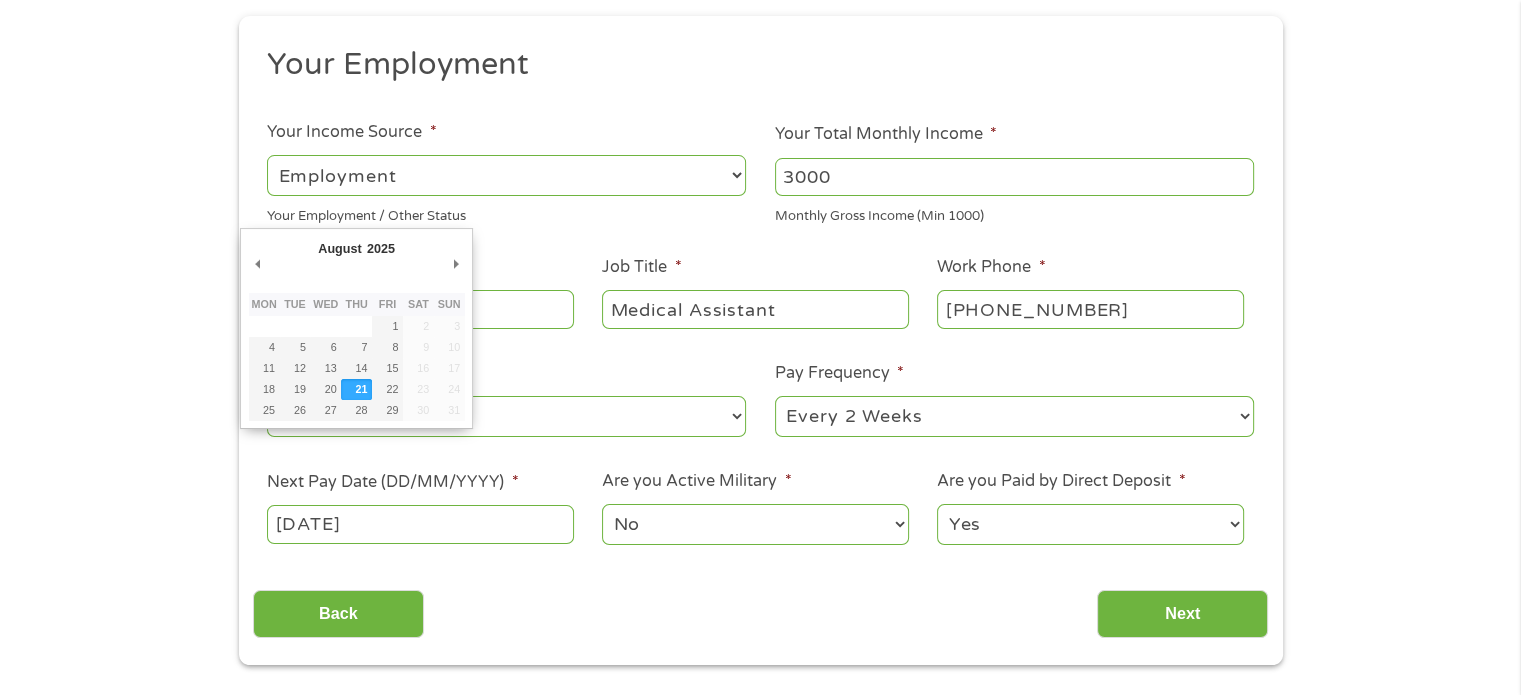 click on "[DATE]" at bounding box center [420, 524] 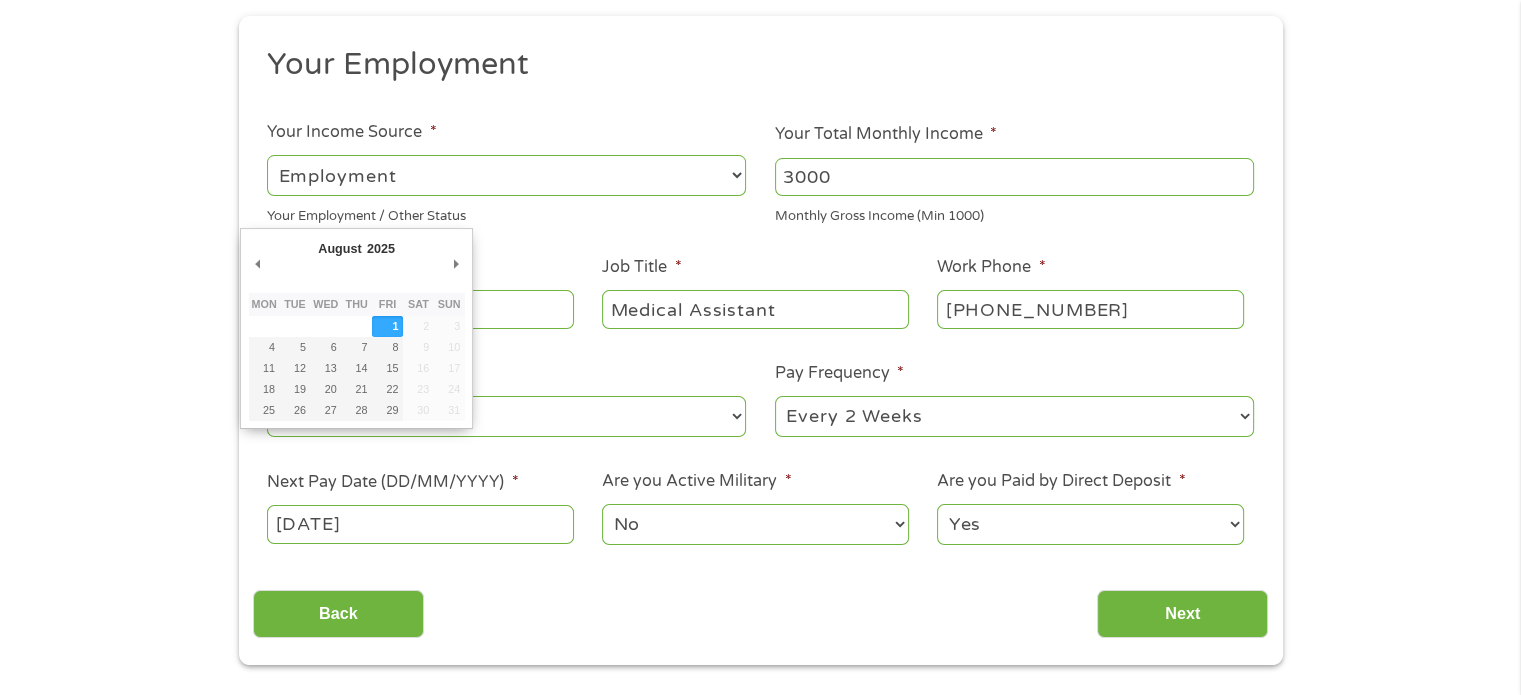 click on "[DATE]" at bounding box center (420, 524) 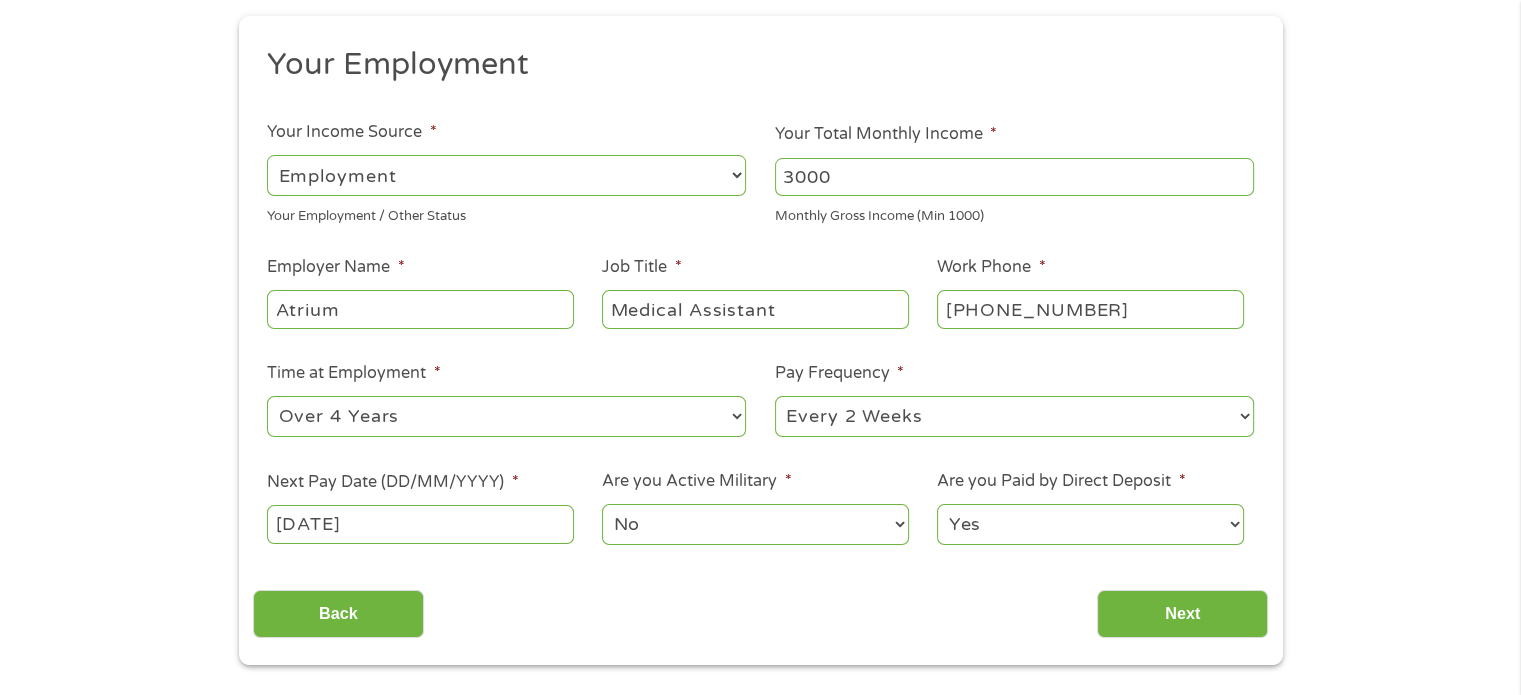 click on "[DATE]" at bounding box center (420, 524) 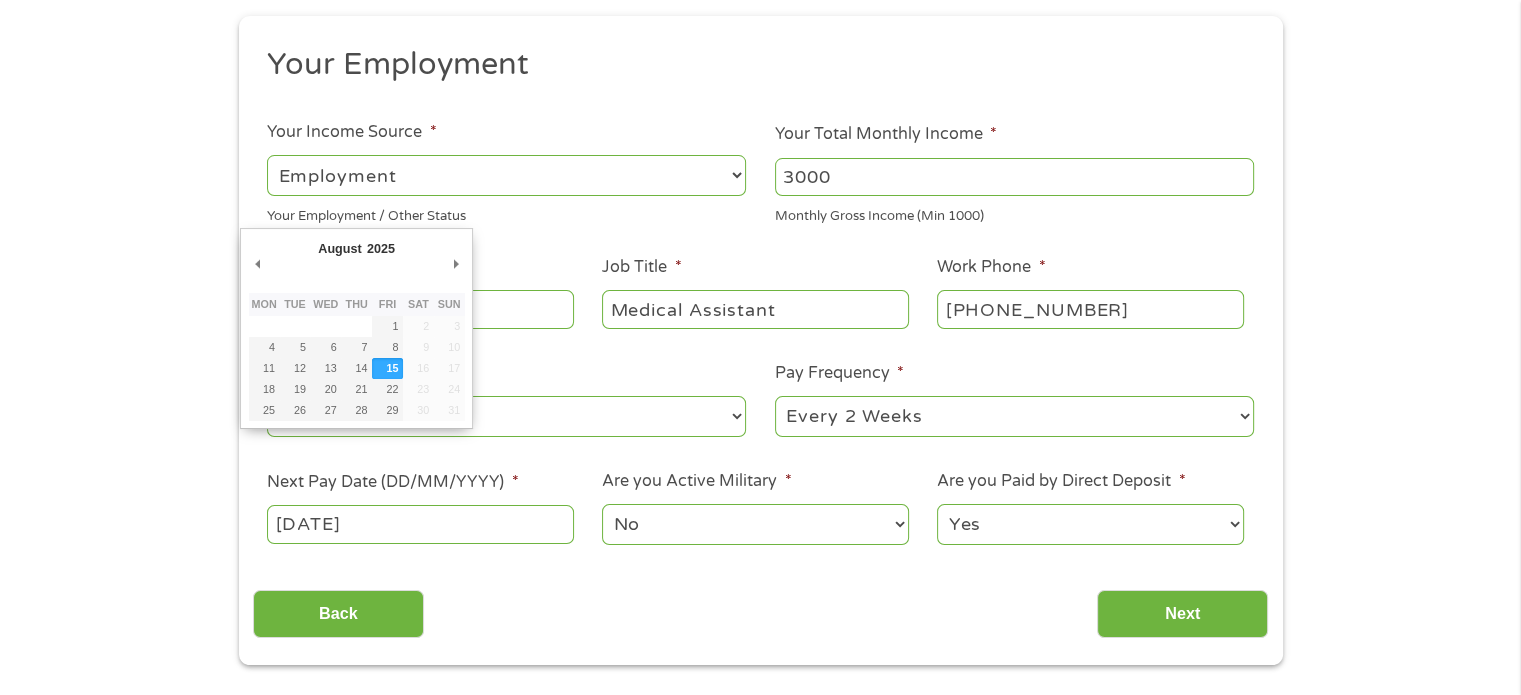 click on "[DATE]" at bounding box center (420, 524) 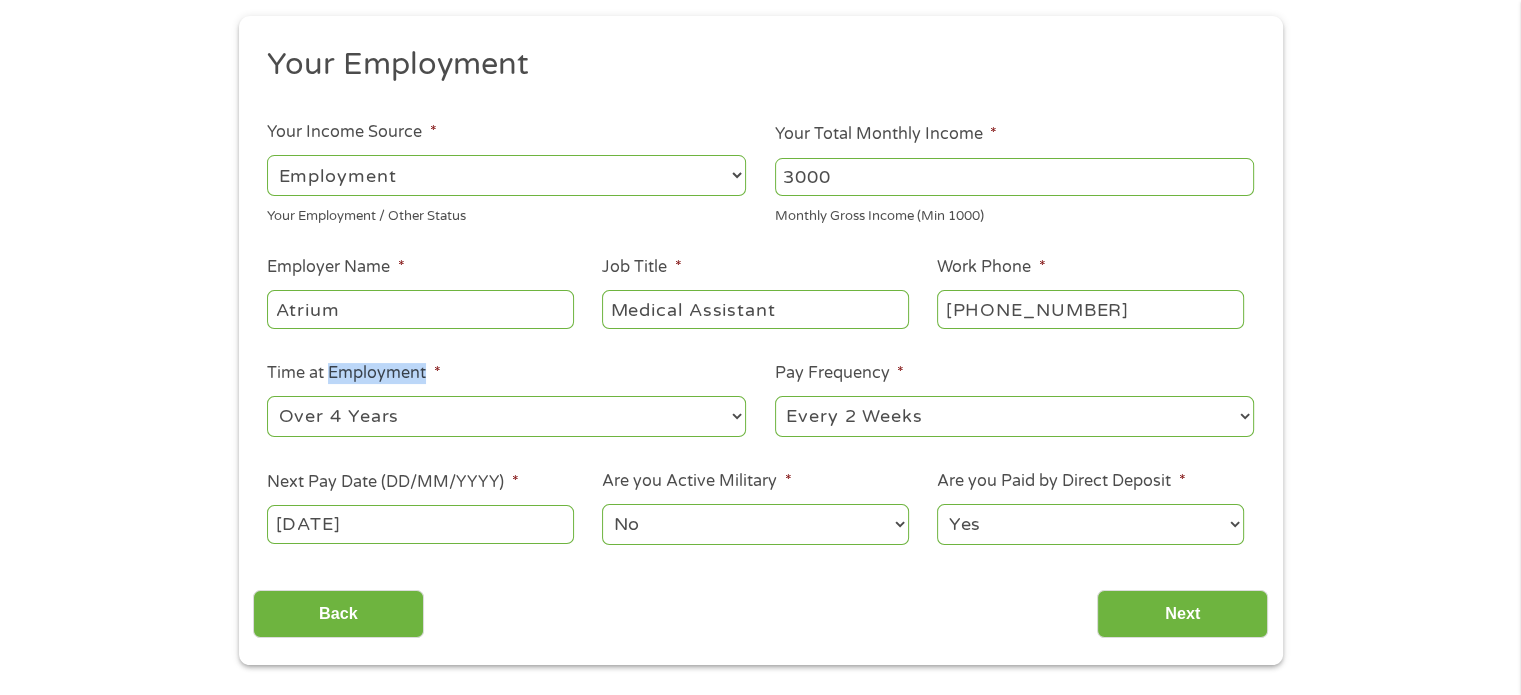 click on "Time at Employment *" at bounding box center [353, 373] 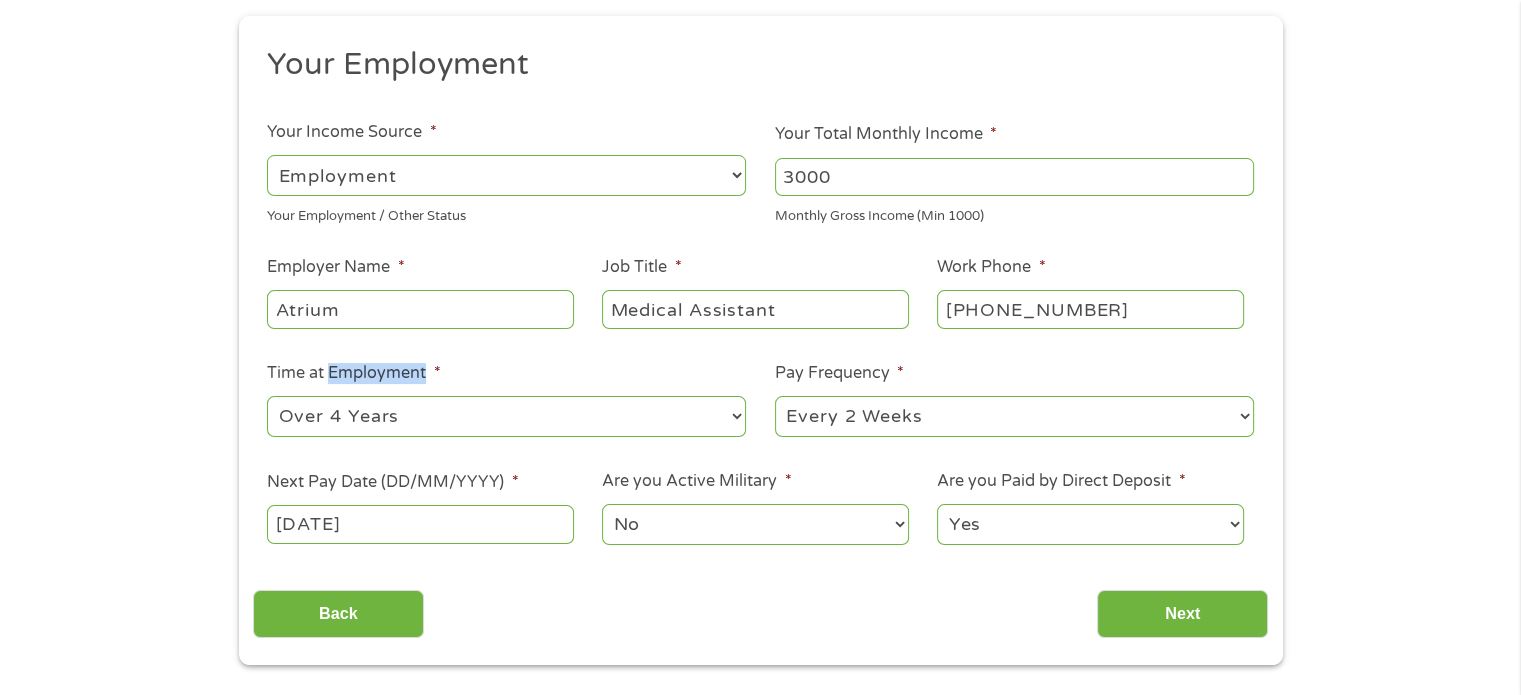 click on "--- Choose one --- 1 Year or less 1 - 2 Years 2 - 4 Years Over 4 Years" at bounding box center (506, 416) 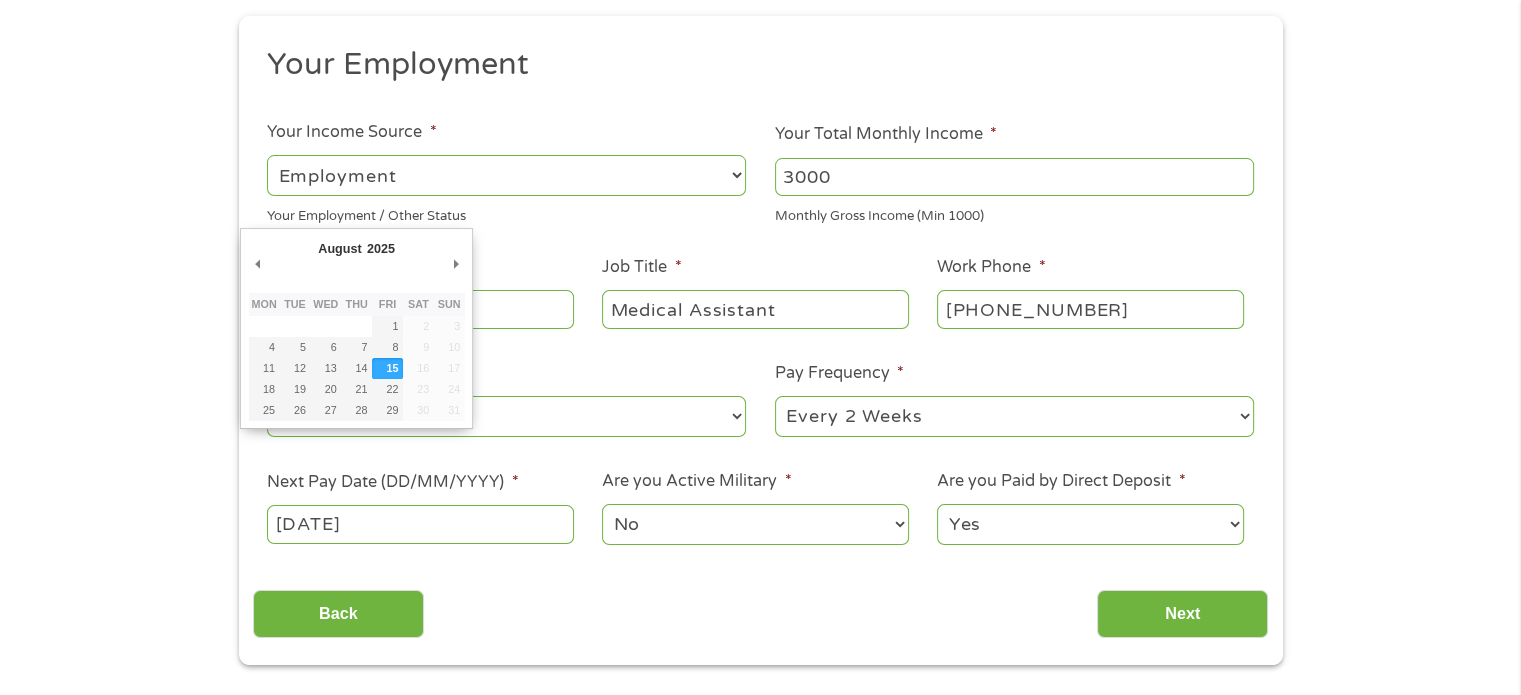 click on "[DATE]" at bounding box center [420, 524] 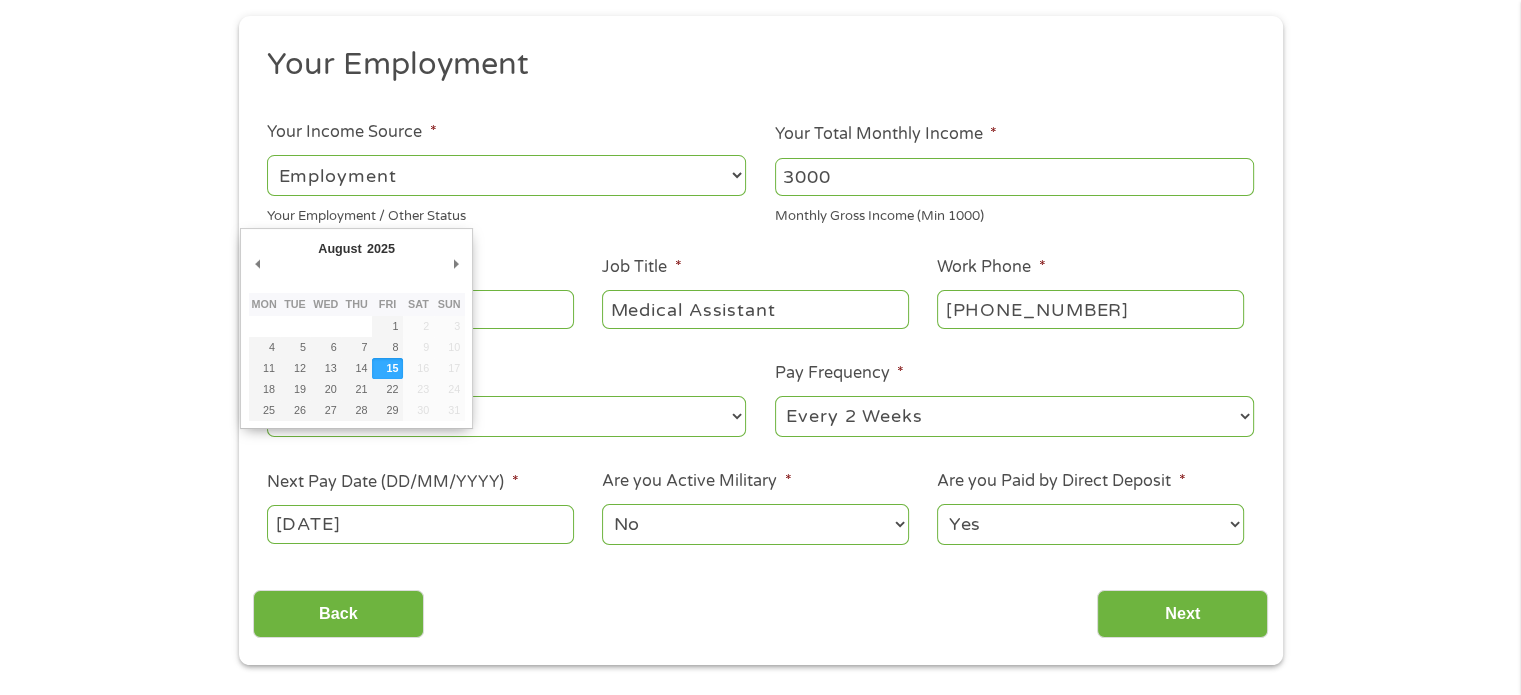 drag, startPoint x: 324, startPoint y: 324, endPoint x: 298, endPoint y: 296, distance: 38.209946 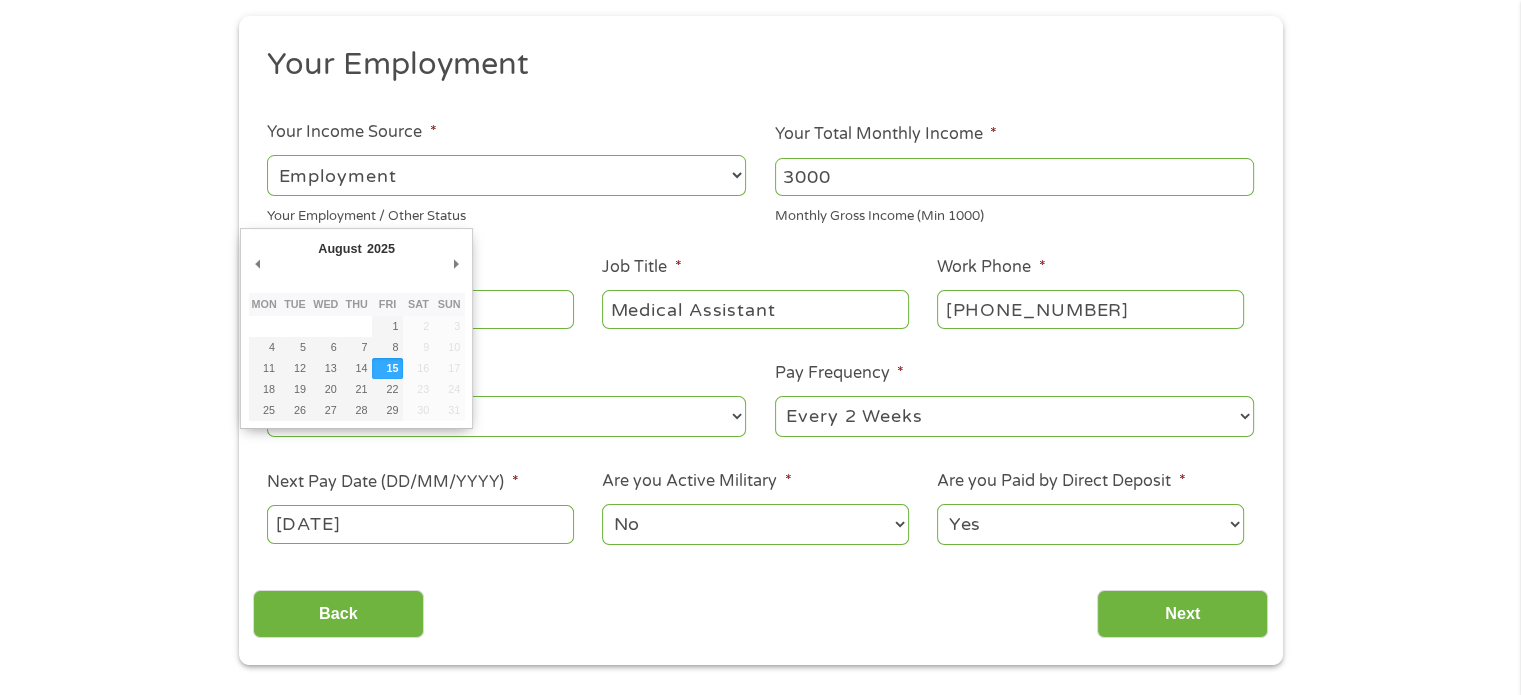 click at bounding box center [325, 326] 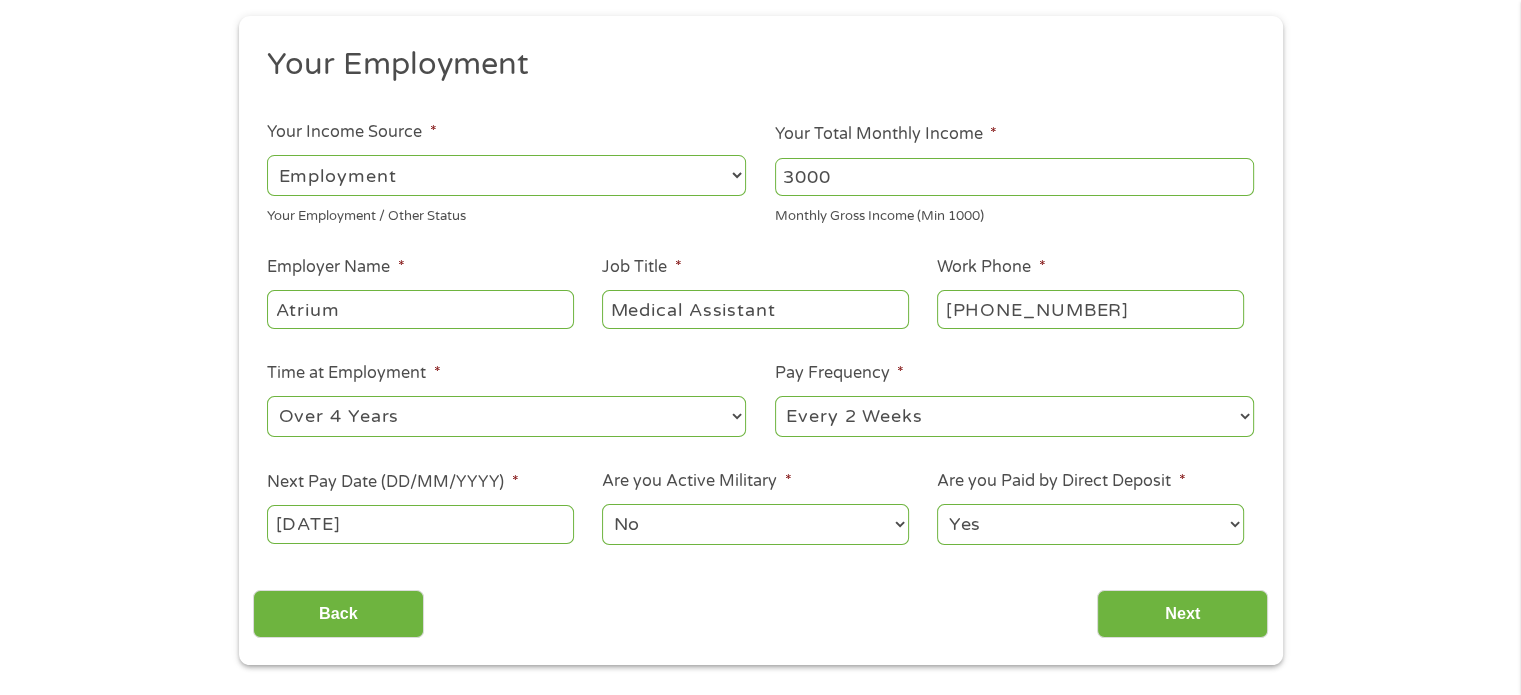 click on "[DATE]" at bounding box center (420, 524) 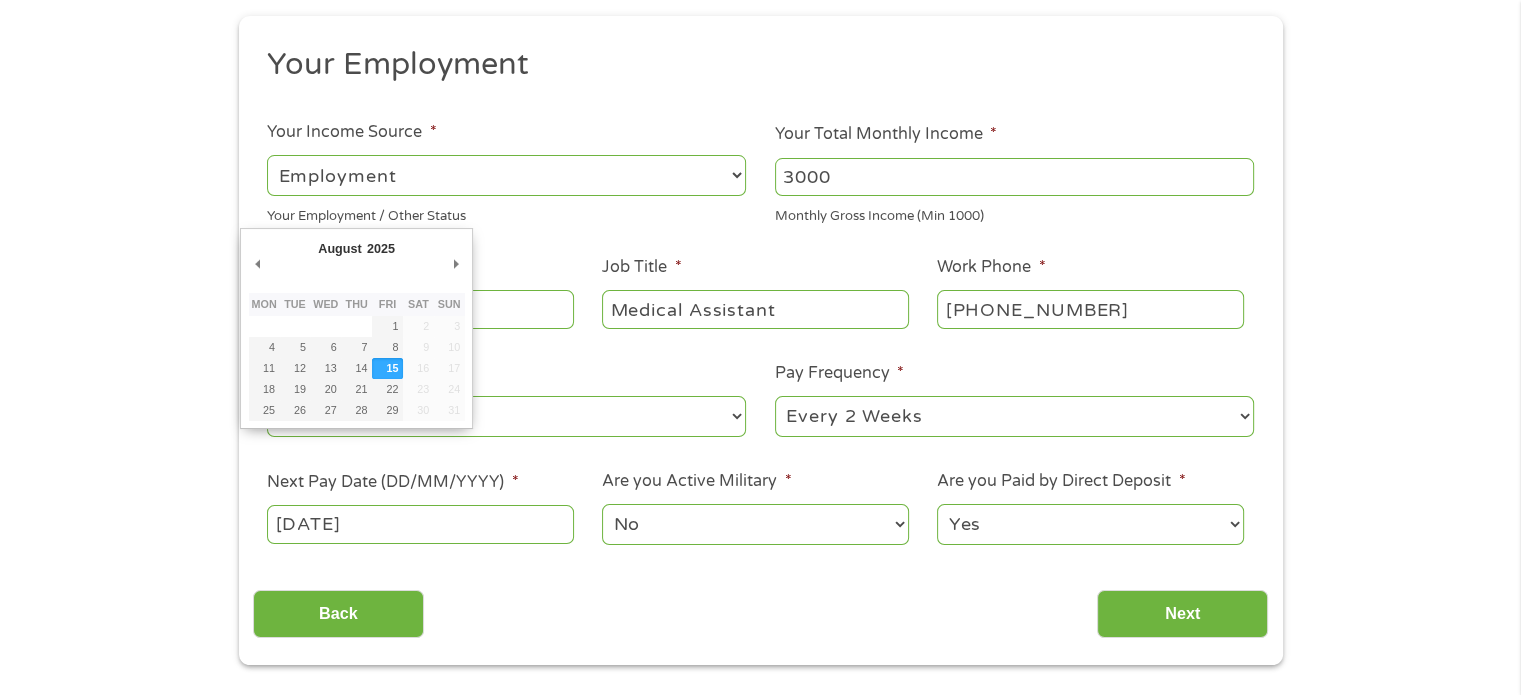 drag, startPoint x: 380, startPoint y: 542, endPoint x: 376, endPoint y: 531, distance: 11.7046995 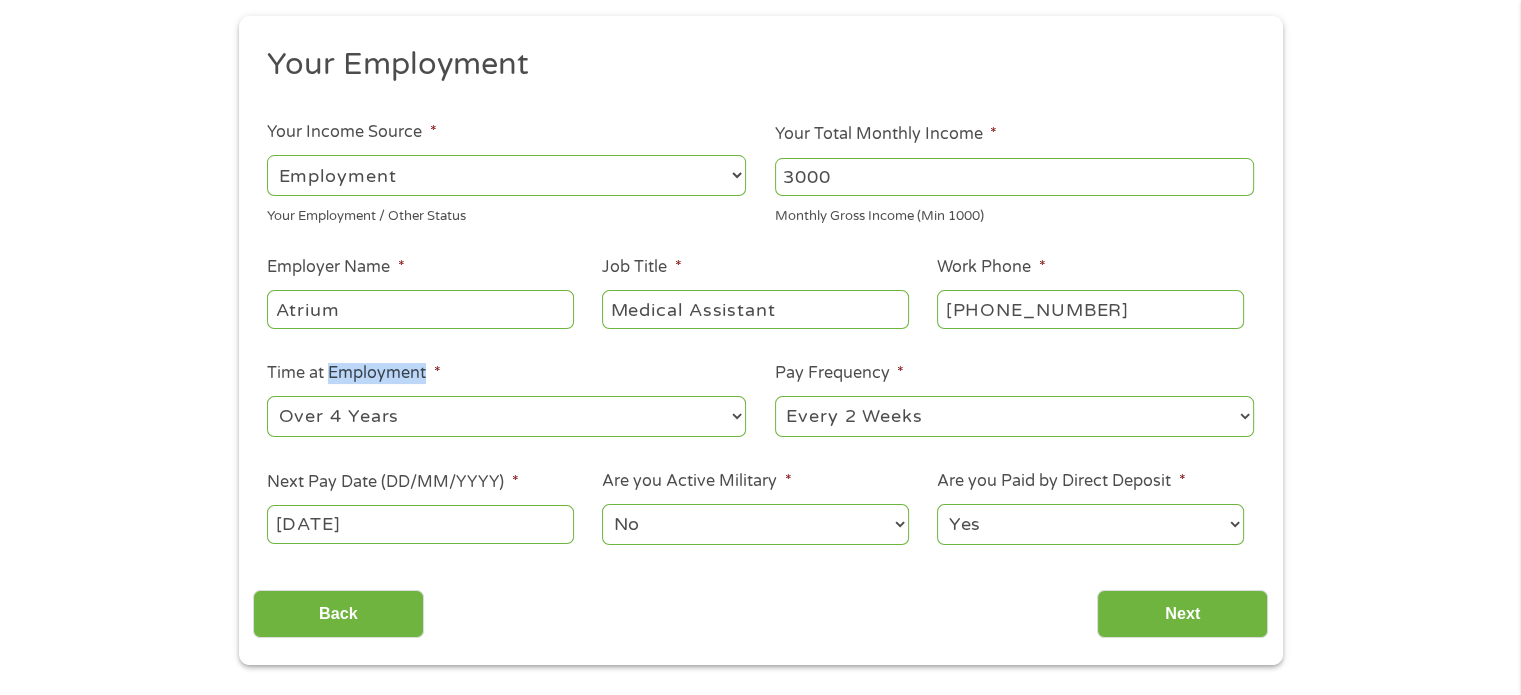 click on "Time at Employment *" at bounding box center (353, 373) 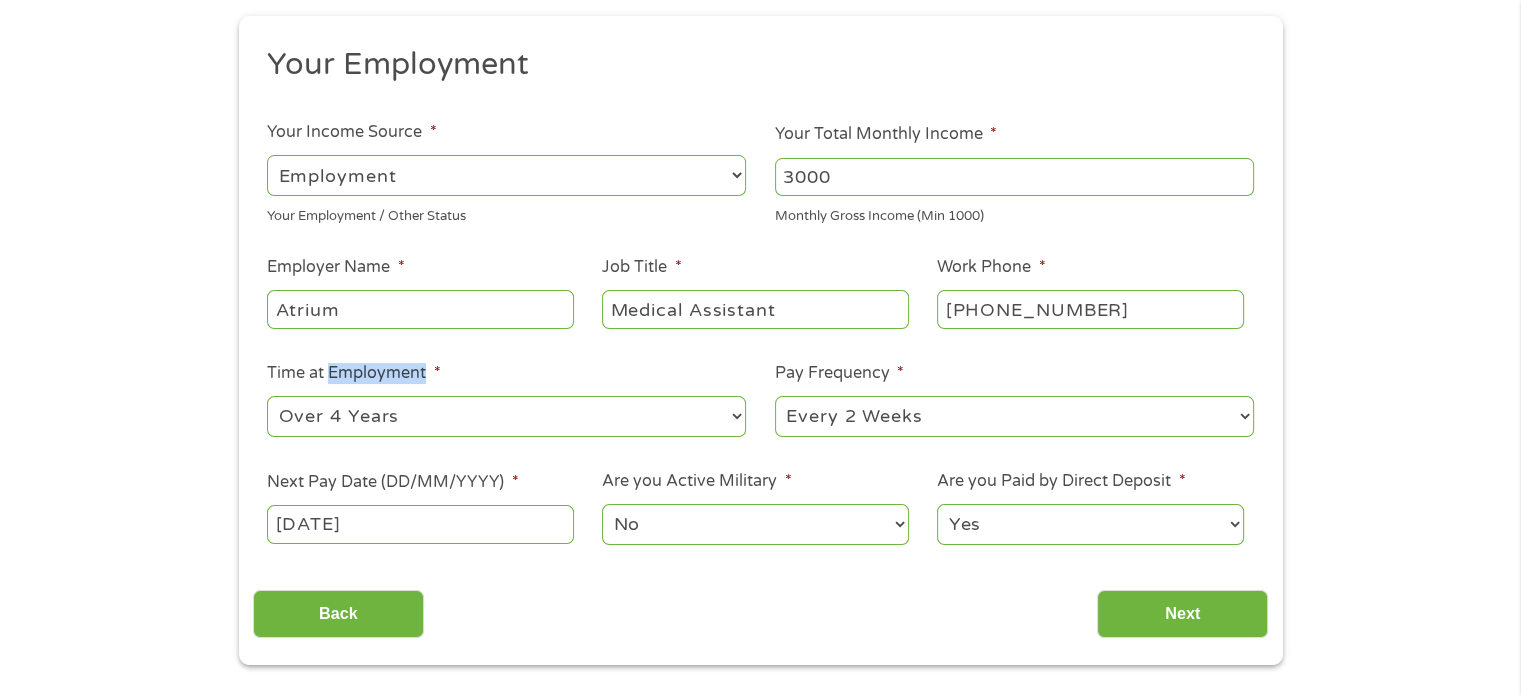 click on "--- Choose one --- 1 Year or less 1 - 2 Years 2 - 4 Years Over 4 Years" at bounding box center (506, 416) 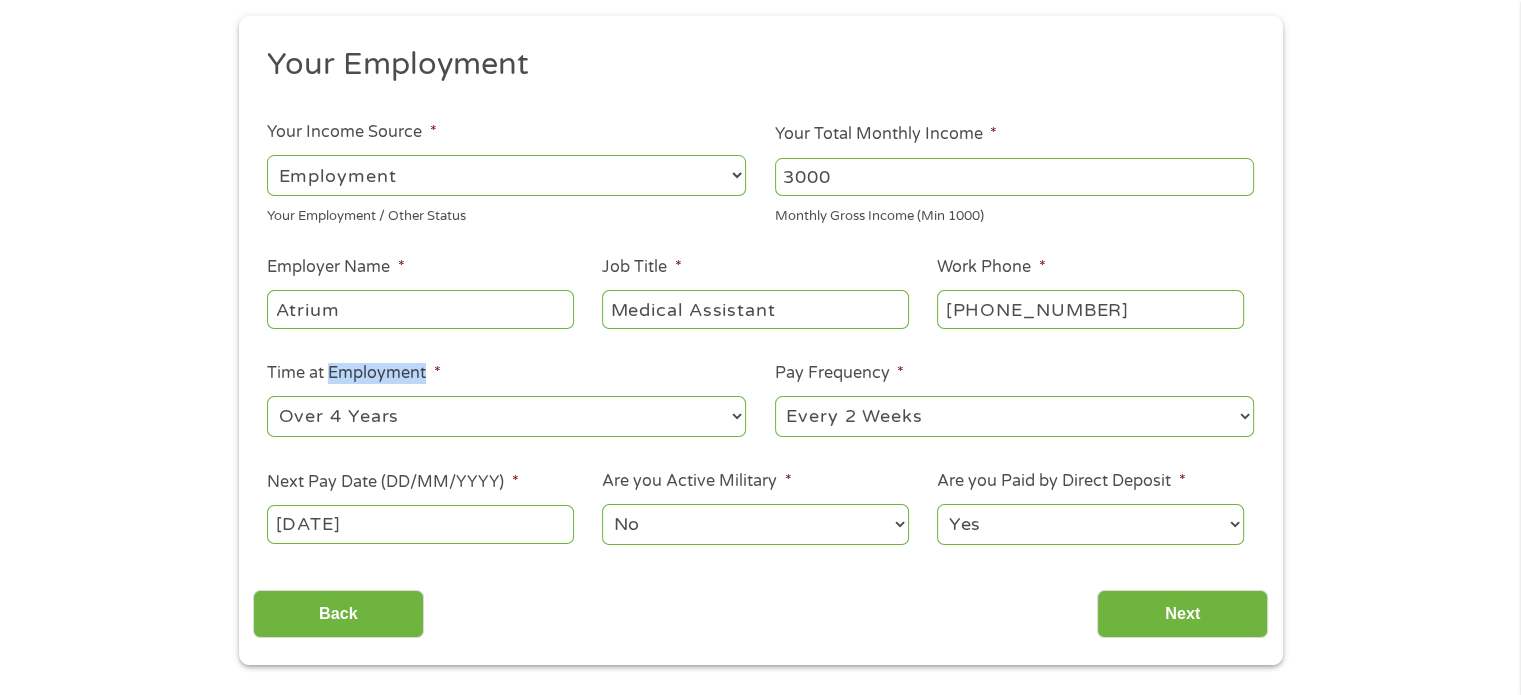 click on "Time at Employment *" at bounding box center [353, 373] 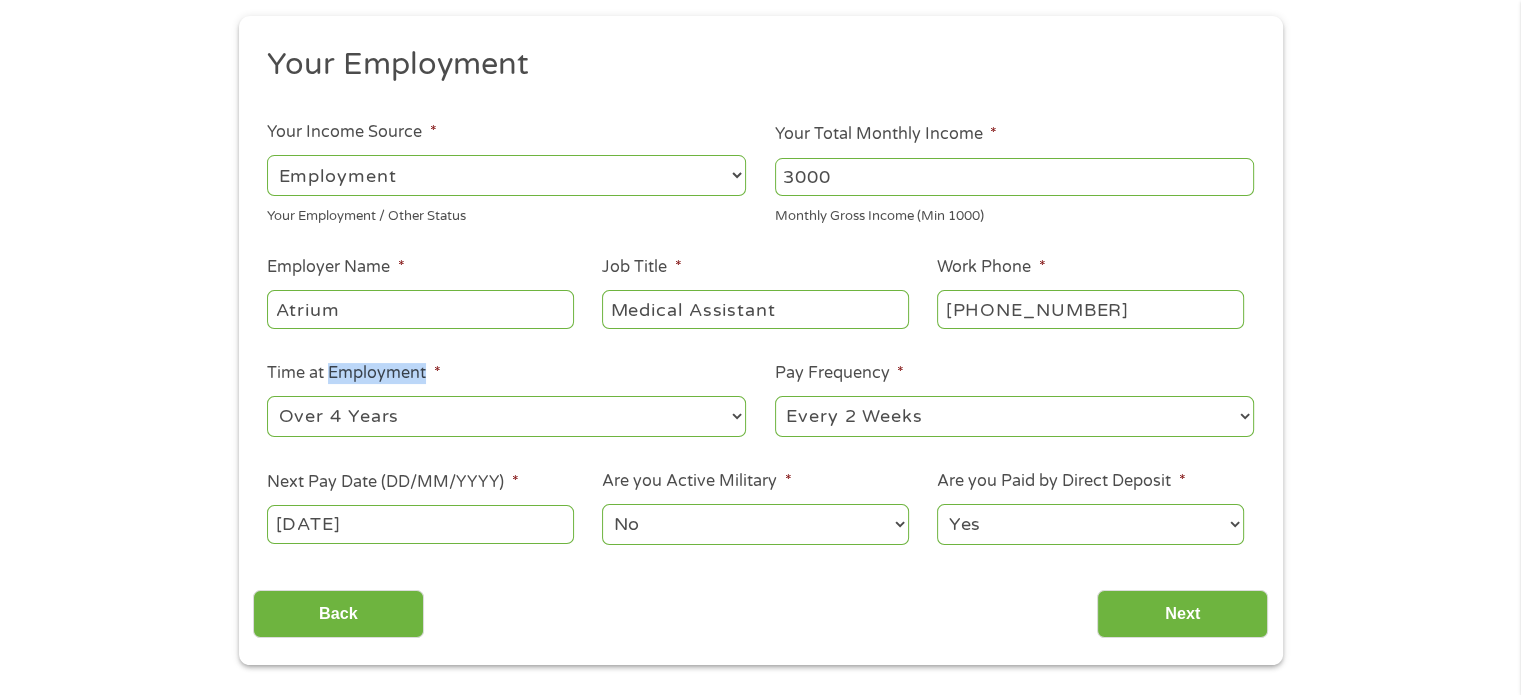 click on "--- Choose one --- 1 Year or less 1 - 2 Years 2 - 4 Years Over 4 Years" at bounding box center (506, 416) 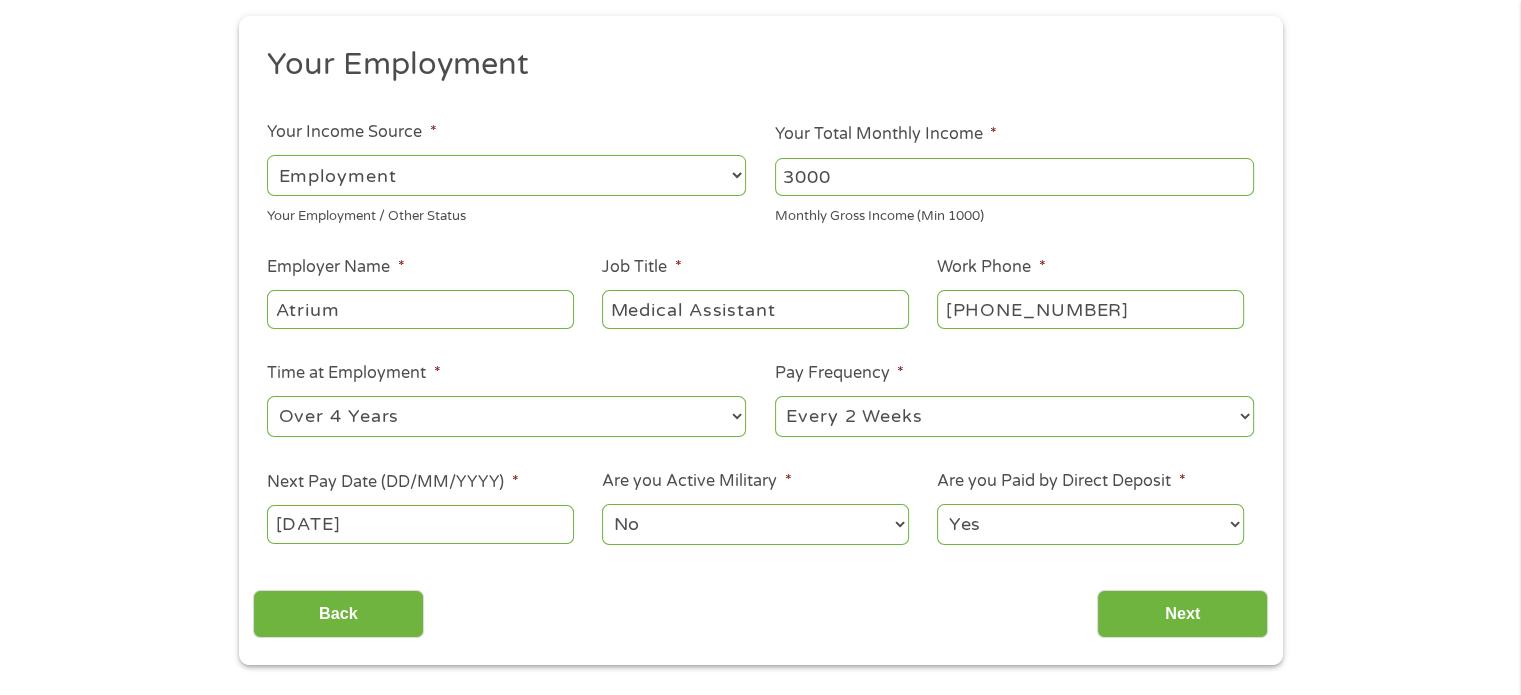 click on "[DATE]" at bounding box center [420, 524] 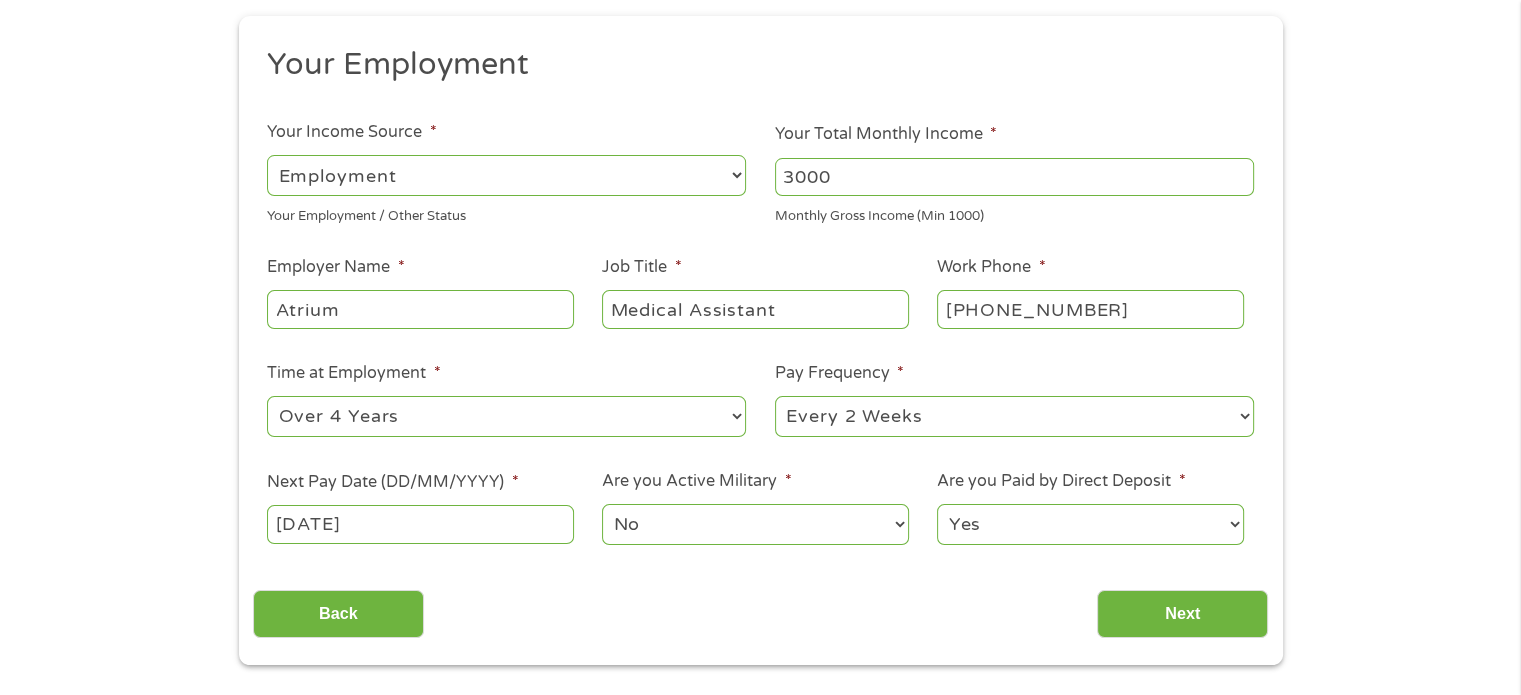 click on "Next Pay Date (DD/MM/YYYY) *" at bounding box center (392, 482) 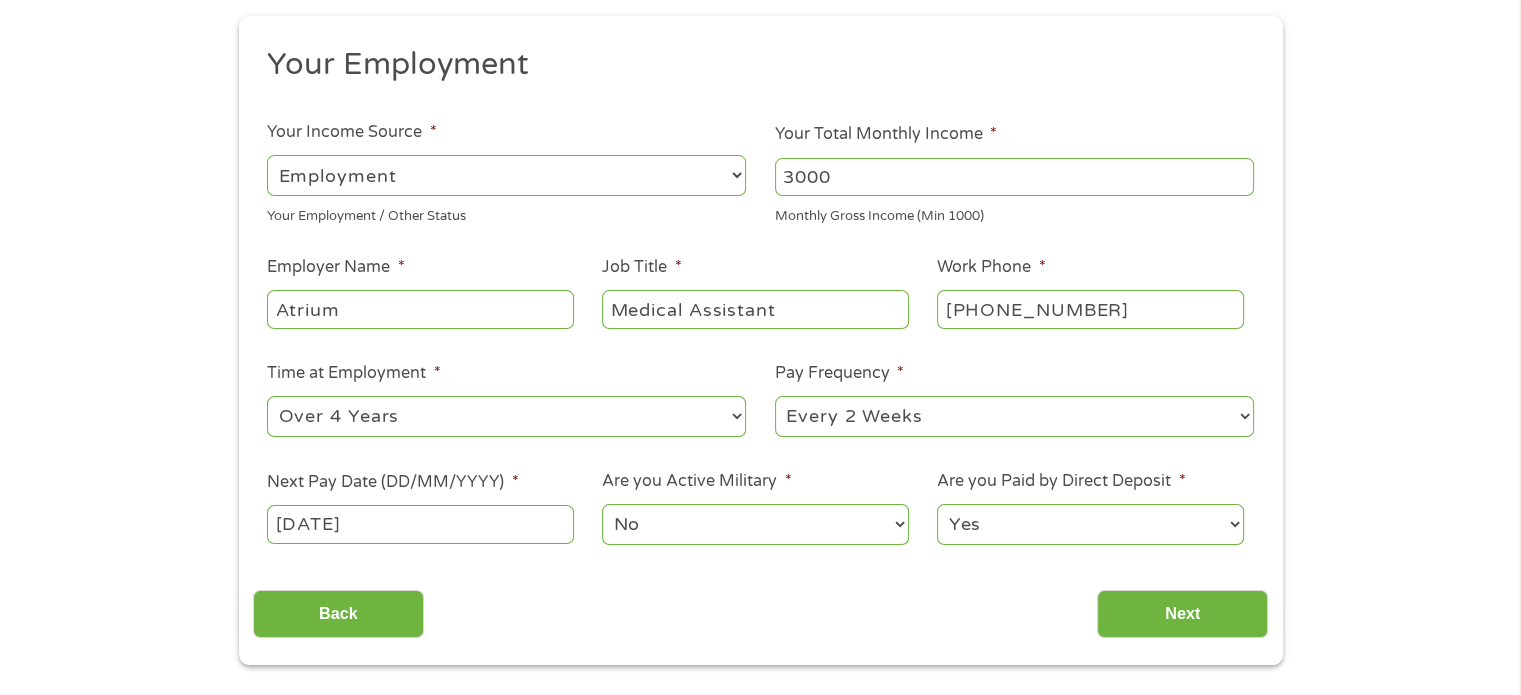click on "[DATE]" at bounding box center (420, 524) 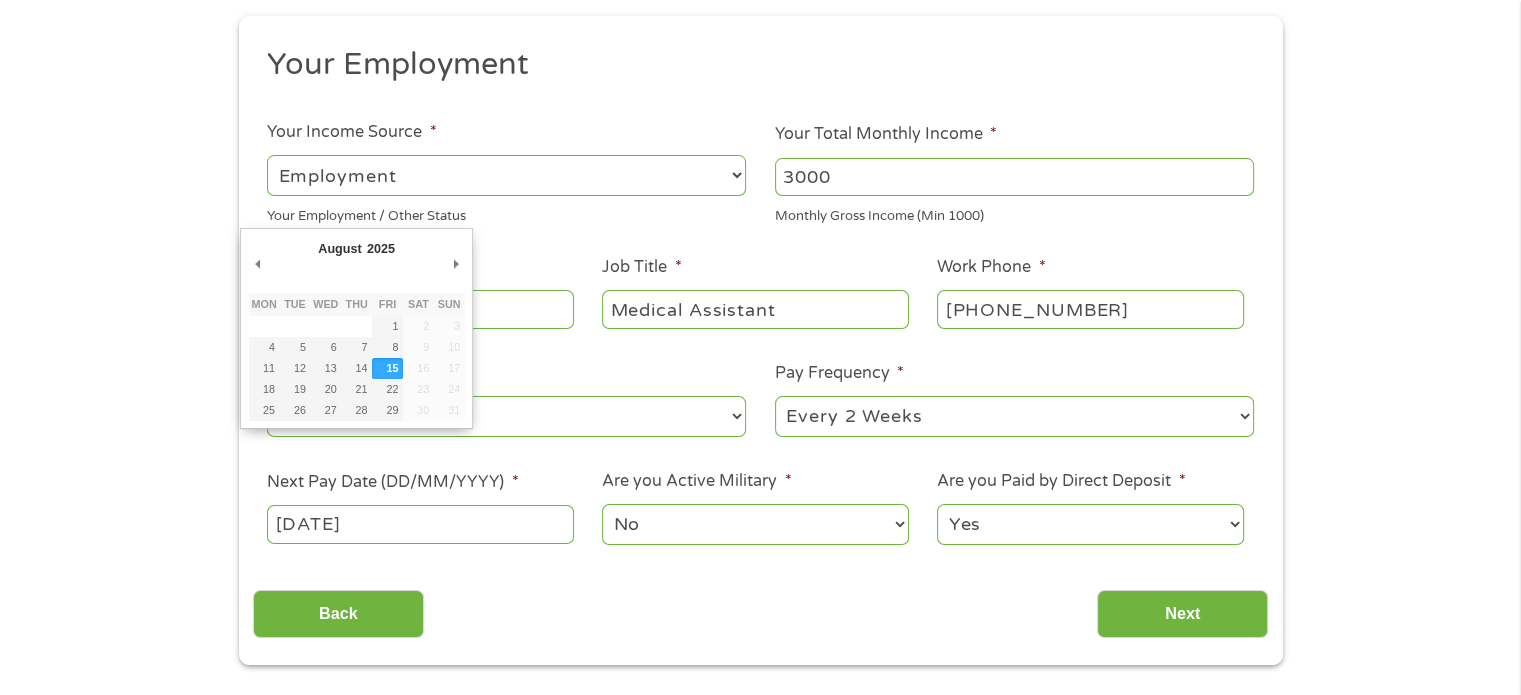 drag, startPoint x: 449, startPoint y: 531, endPoint x: 413, endPoint y: 520, distance: 37.64306 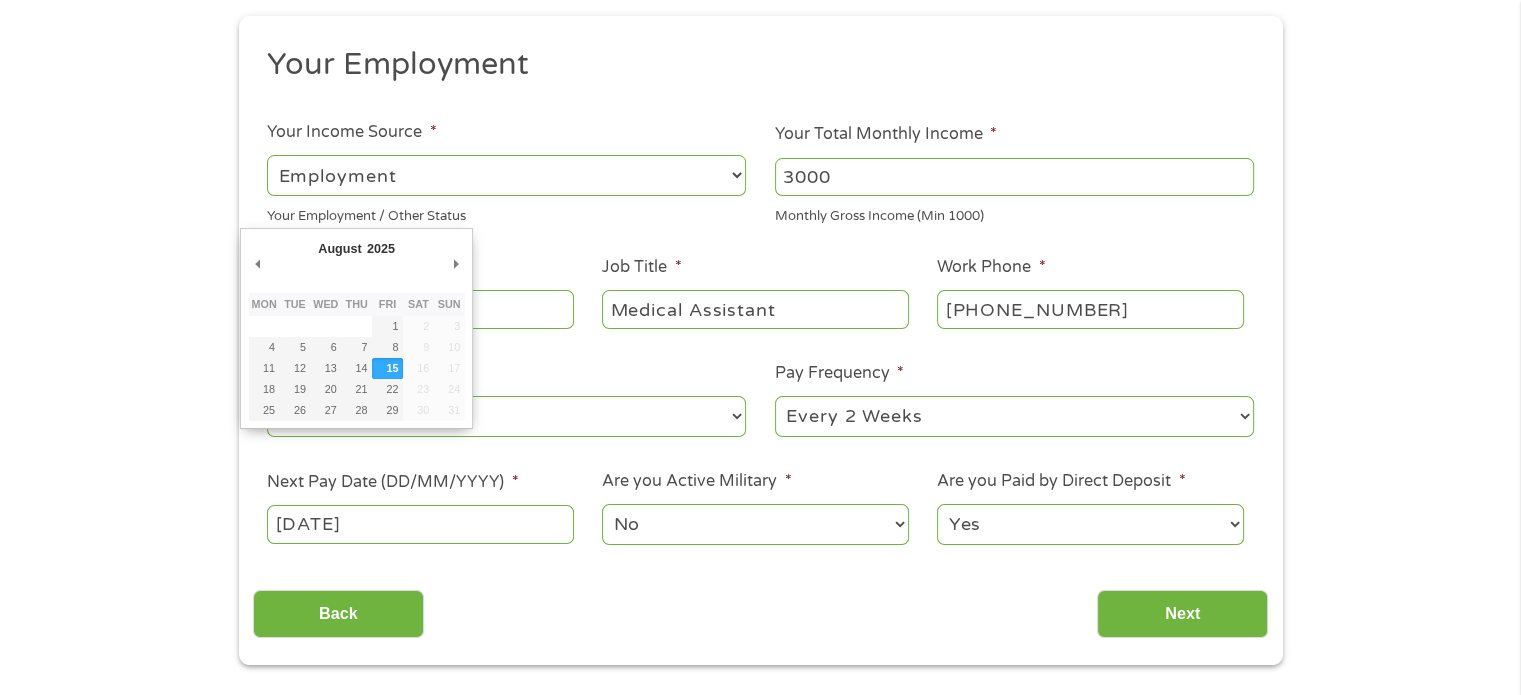 click on "[DATE]" at bounding box center [420, 524] 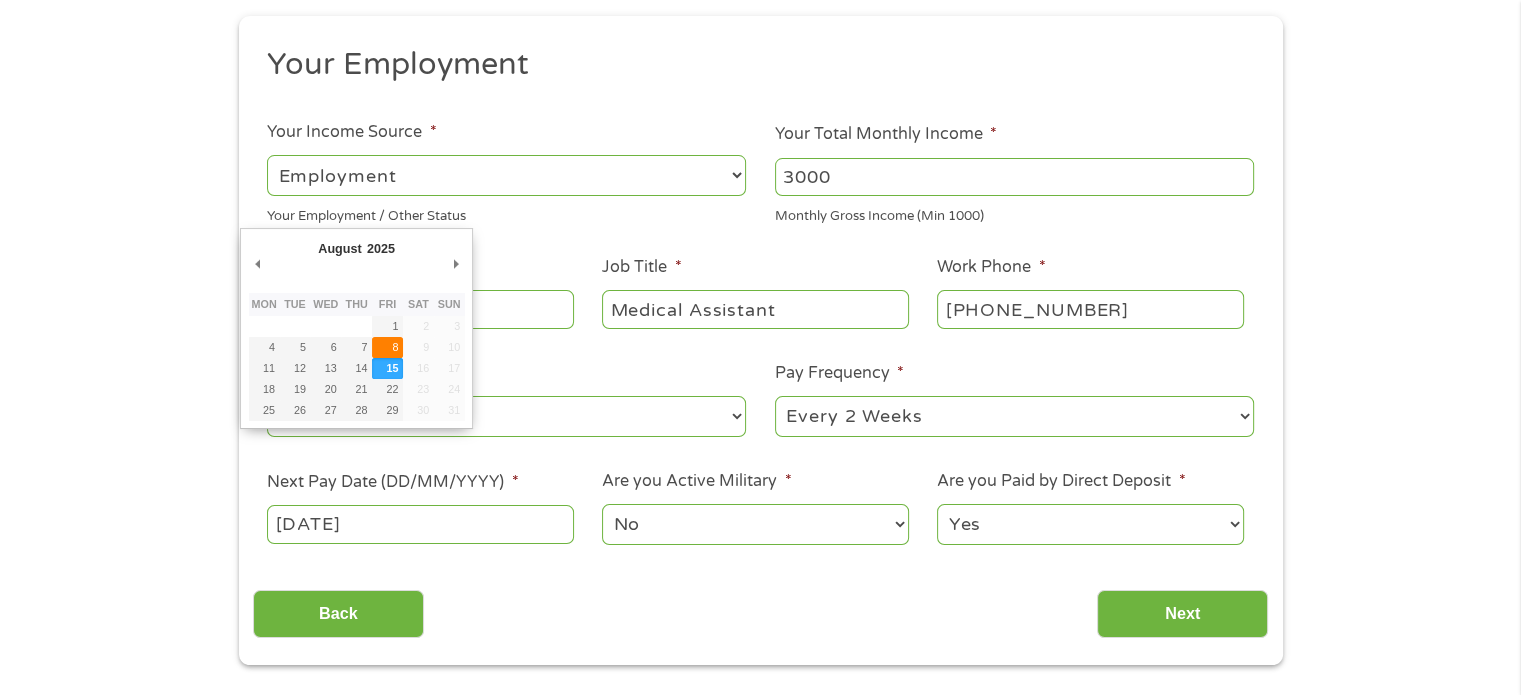 type on "[DATE]" 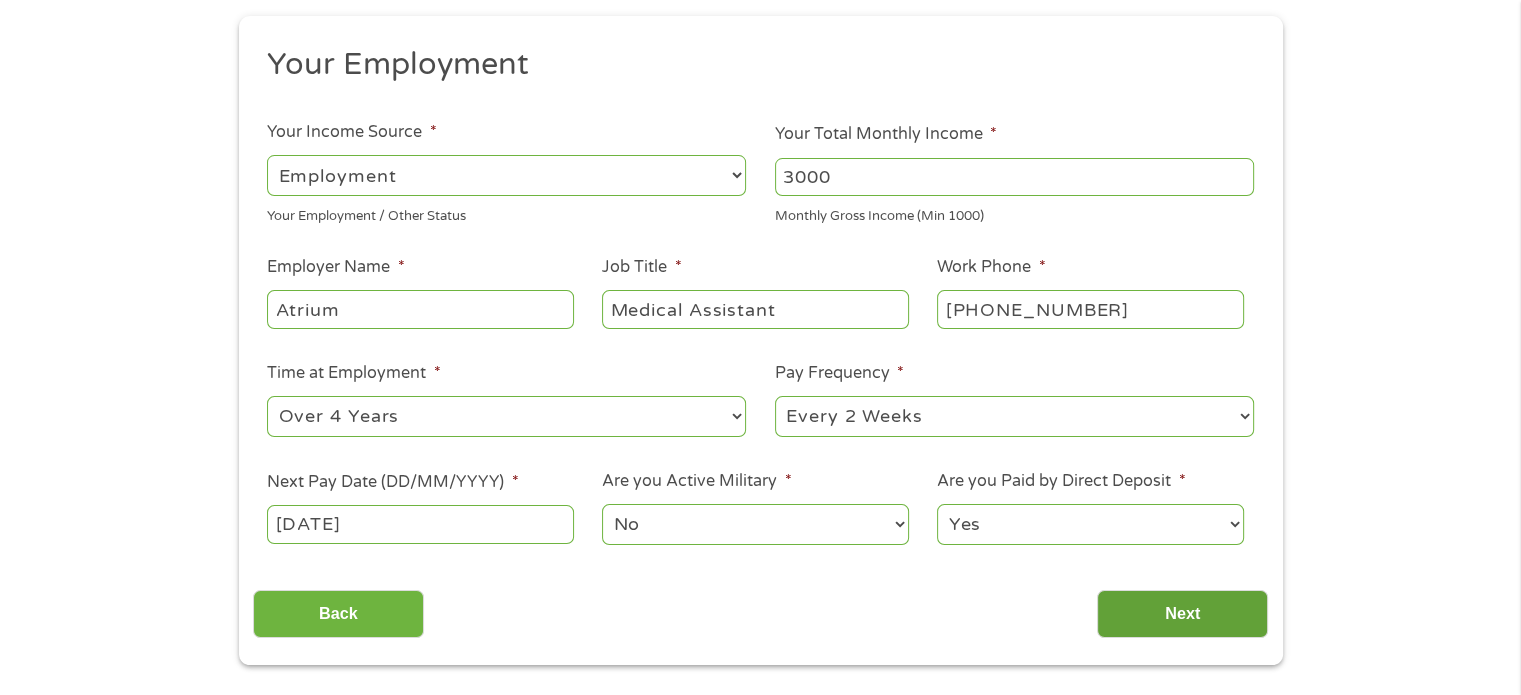 click on "Next" at bounding box center (1182, 614) 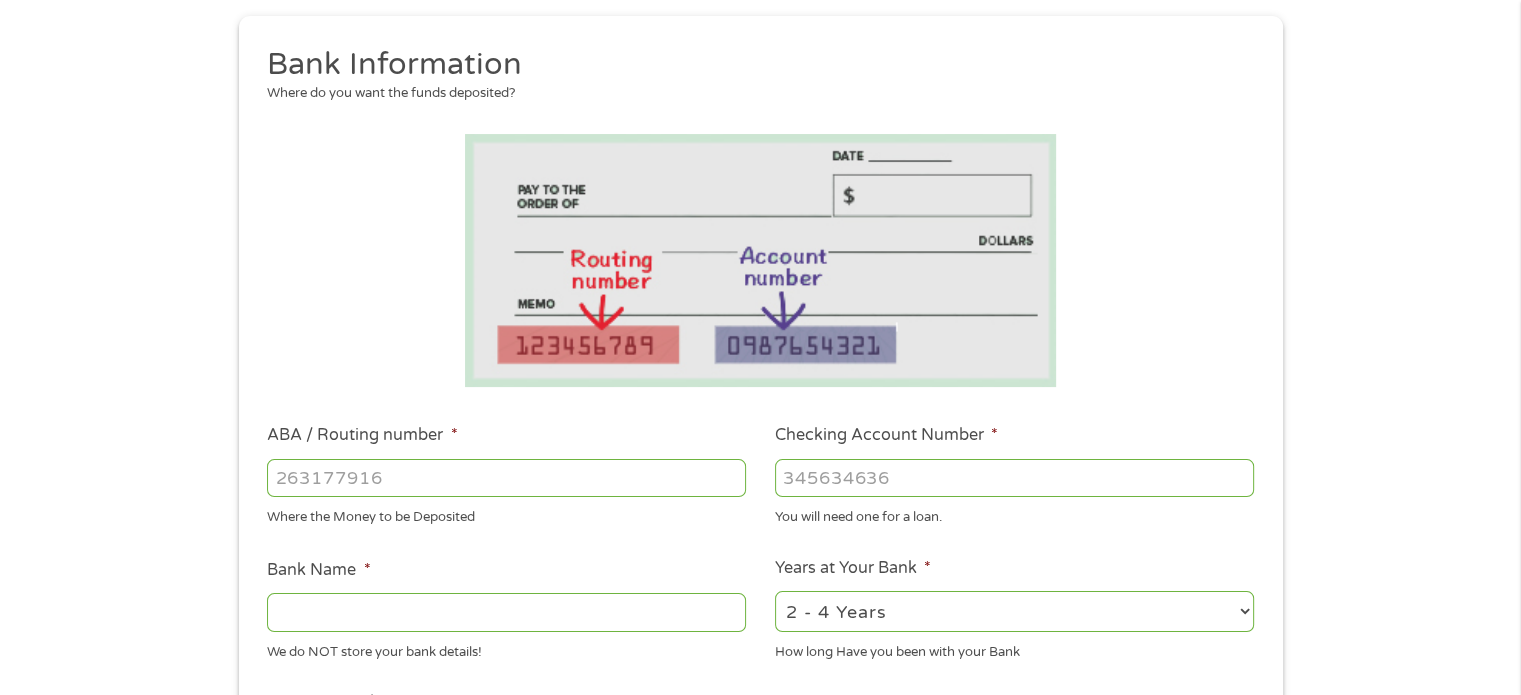 scroll, scrollTop: 8, scrollLeft: 8, axis: both 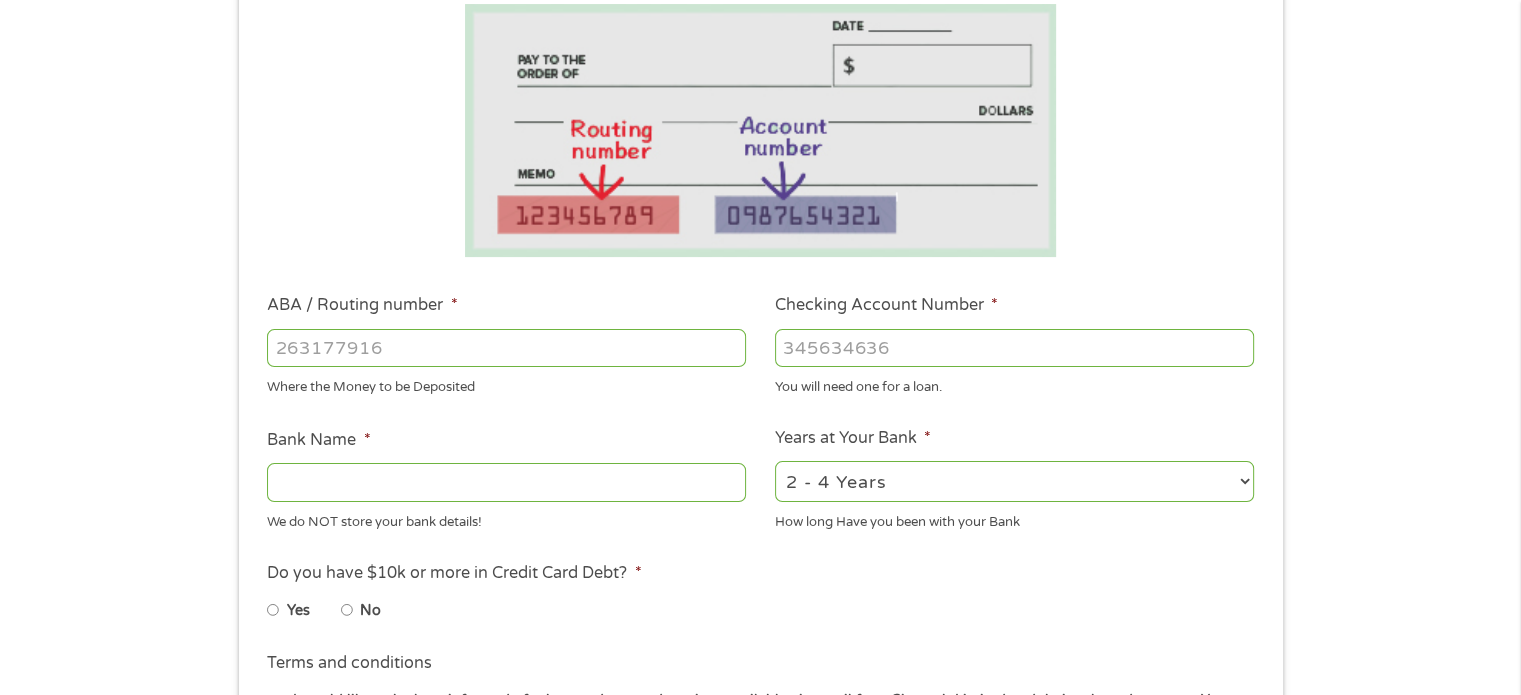 click on "ABA / Routing number *" at bounding box center (506, 348) 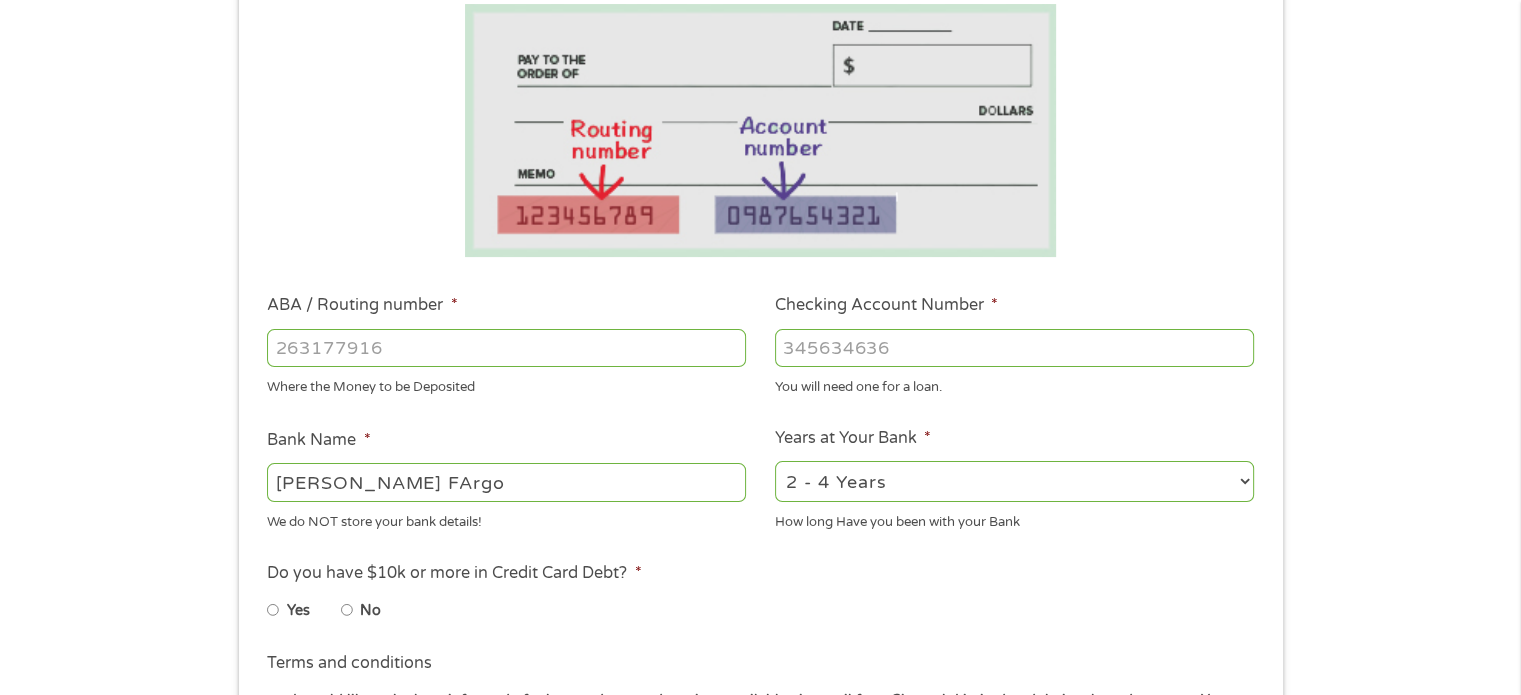 type on "[PERSON_NAME] FArgo" 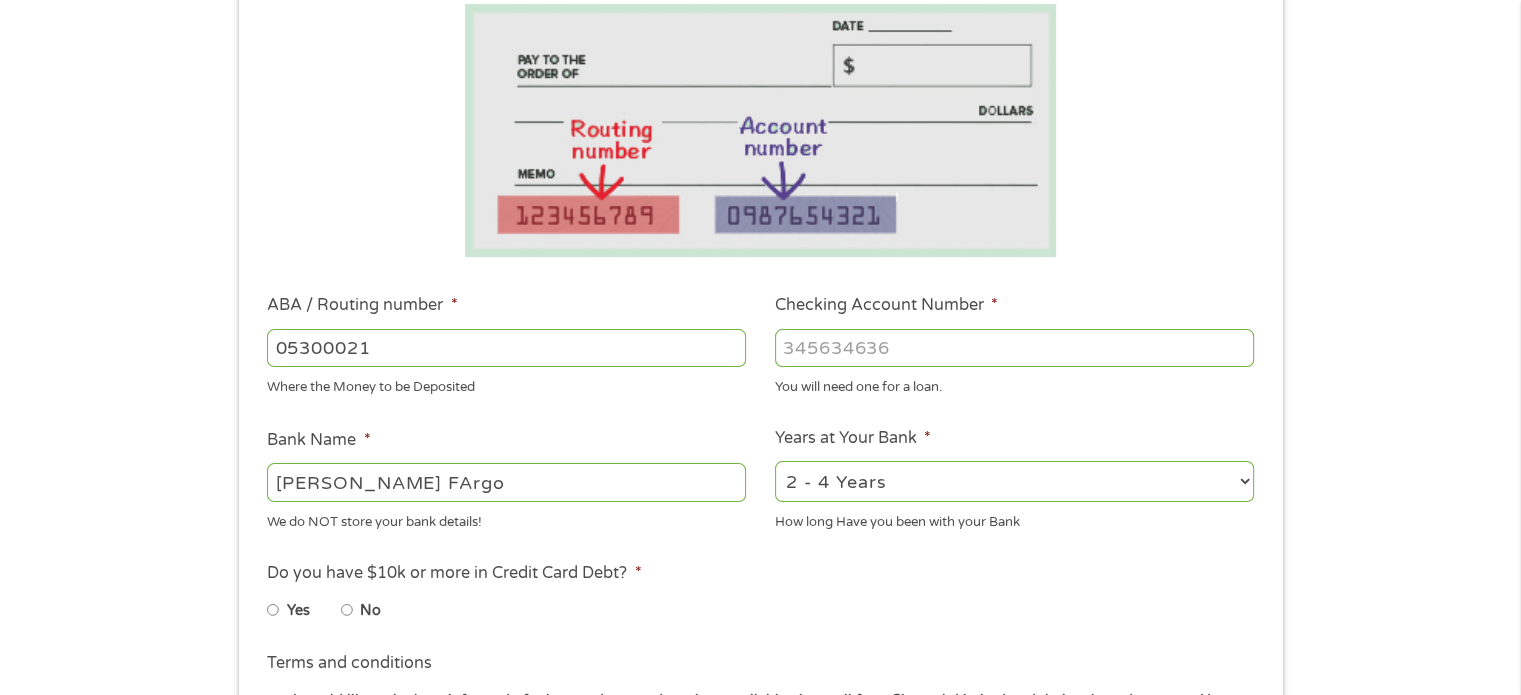 type on "053000219" 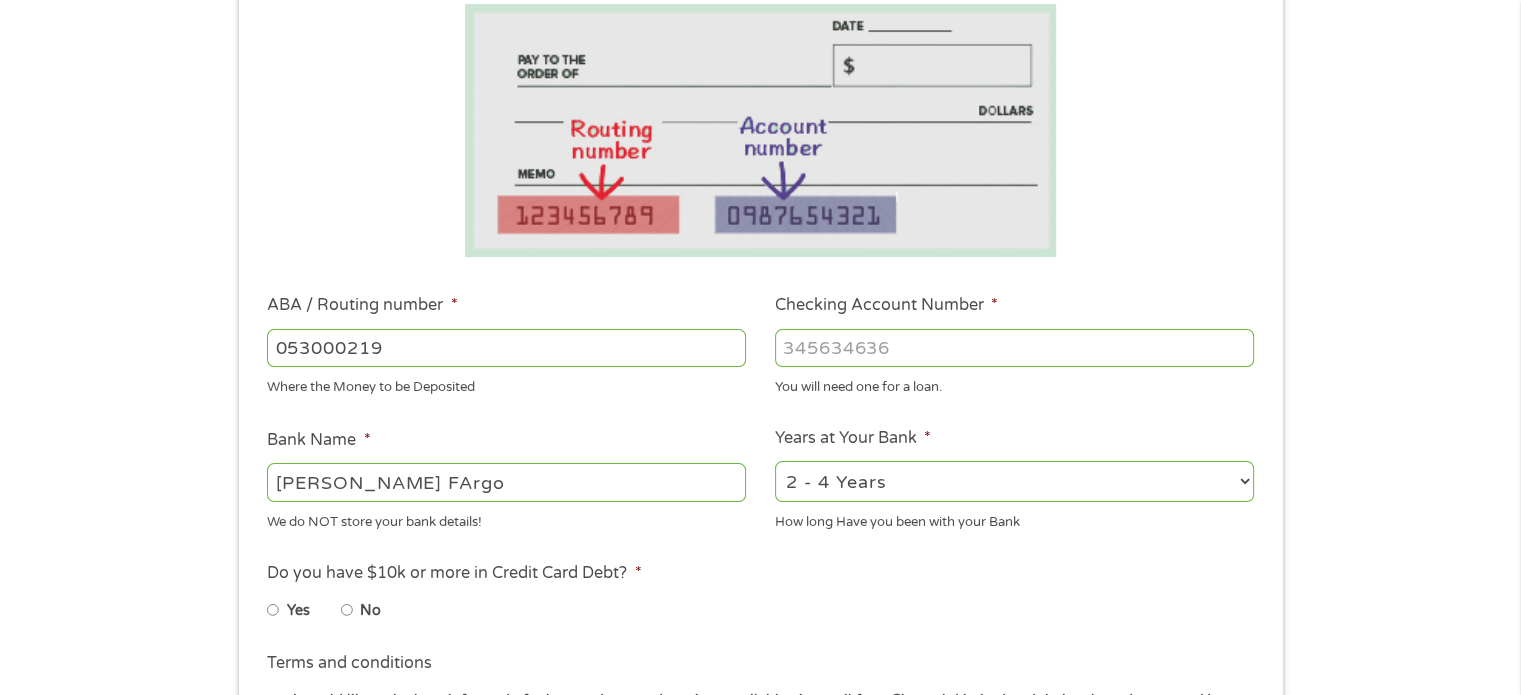 type on "[PERSON_NAME] FARGO BANK" 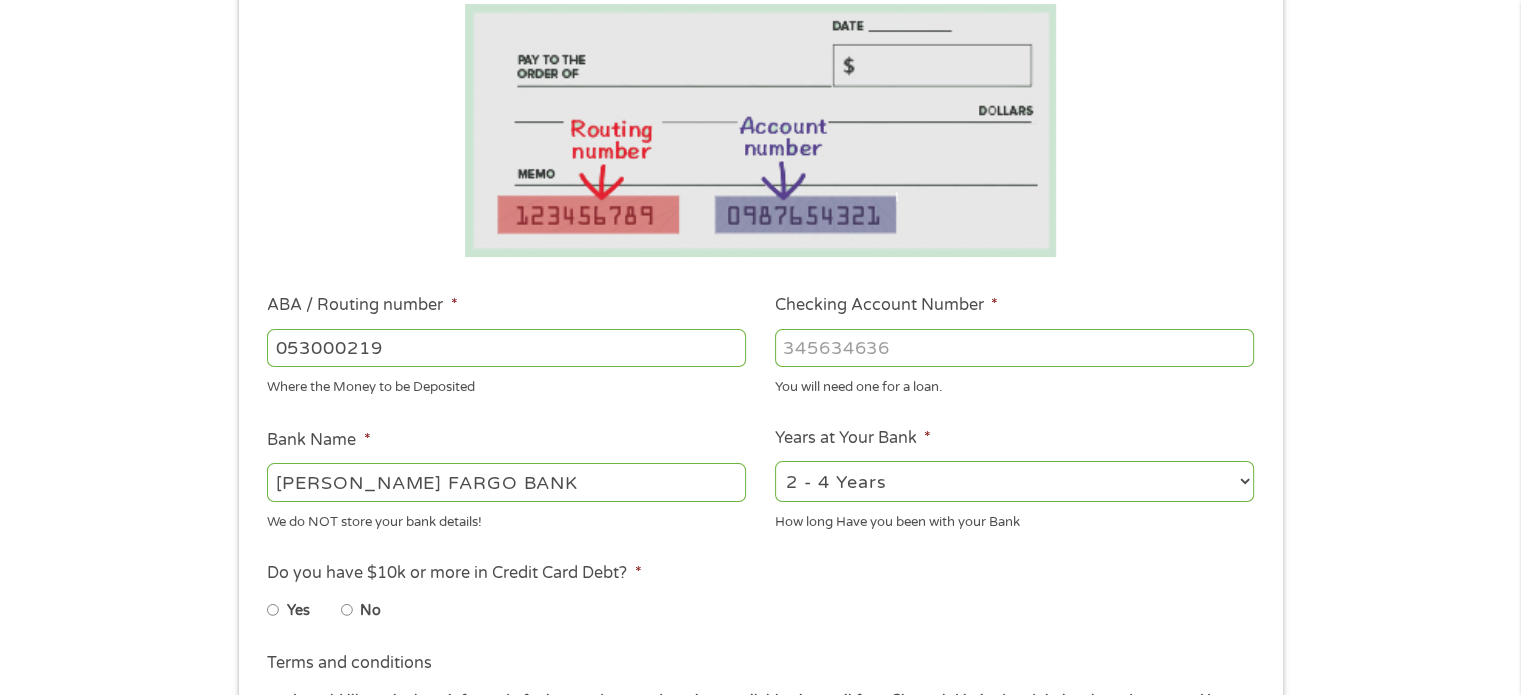 type on "053000219" 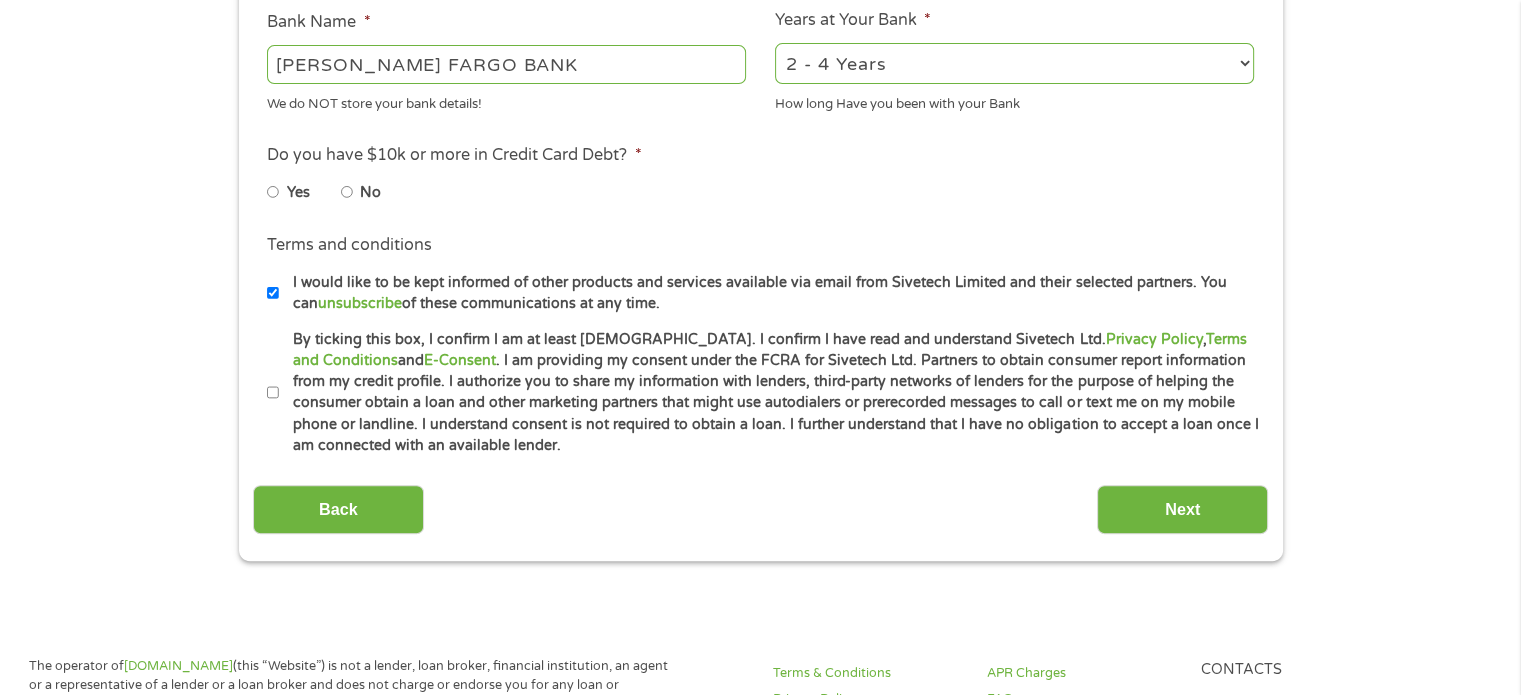 scroll, scrollTop: 773, scrollLeft: 0, axis: vertical 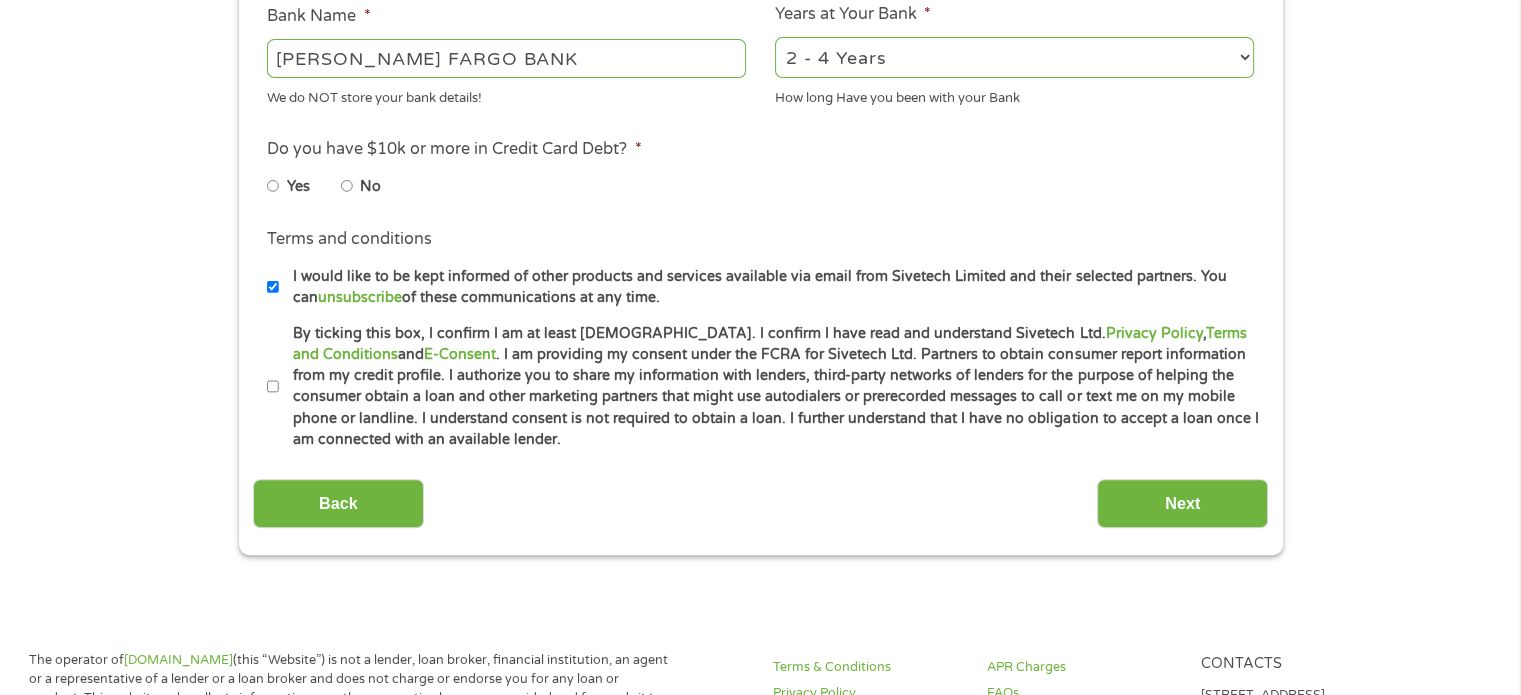 type on "3052861782" 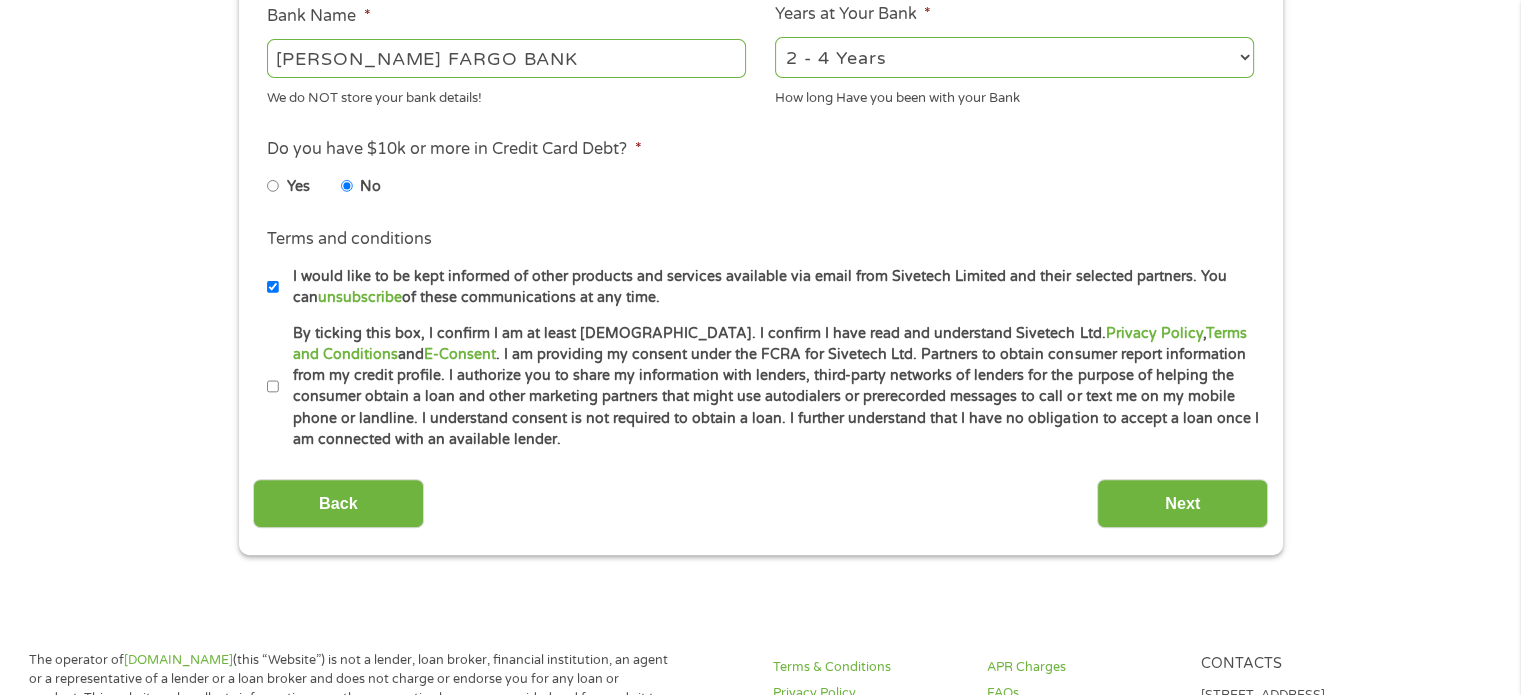 drag, startPoint x: 276, startPoint y: 385, endPoint x: 297, endPoint y: 388, distance: 21.213203 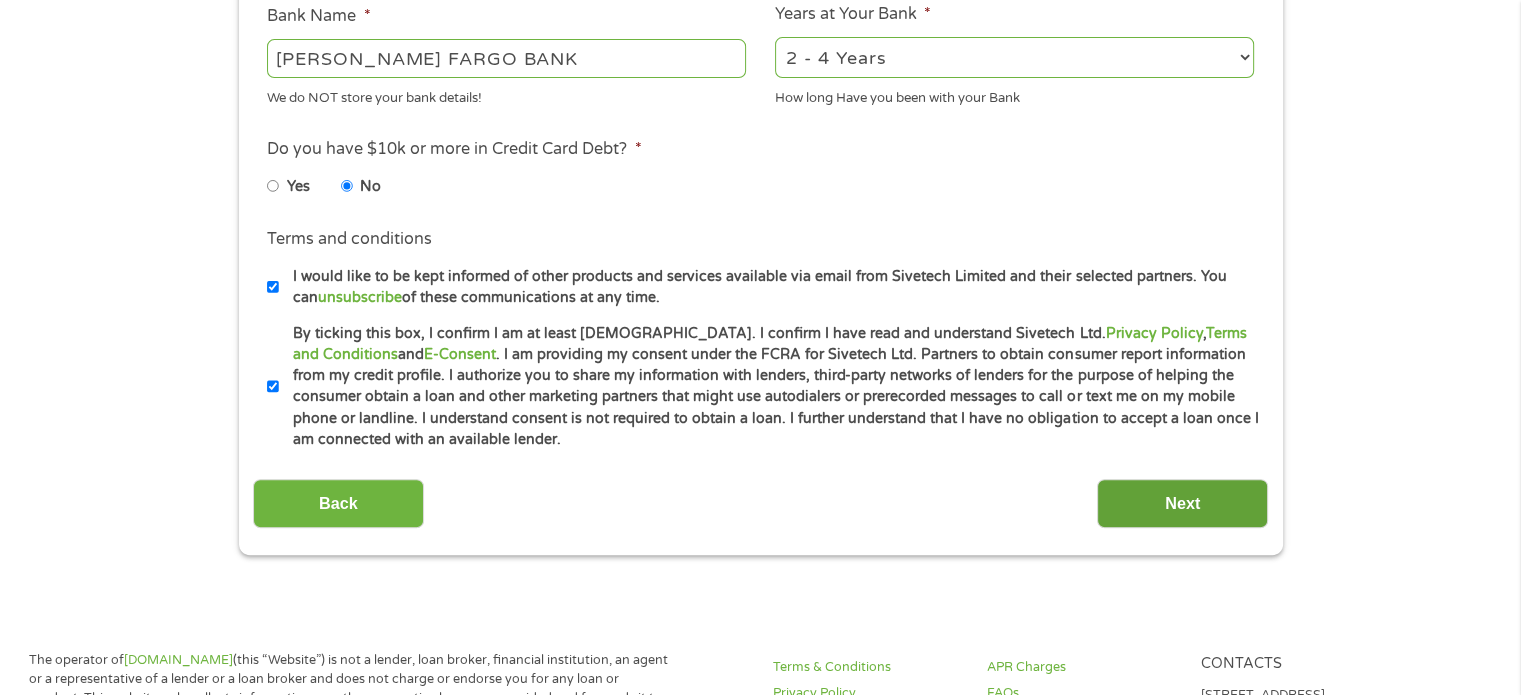 click on "Next" at bounding box center (1182, 503) 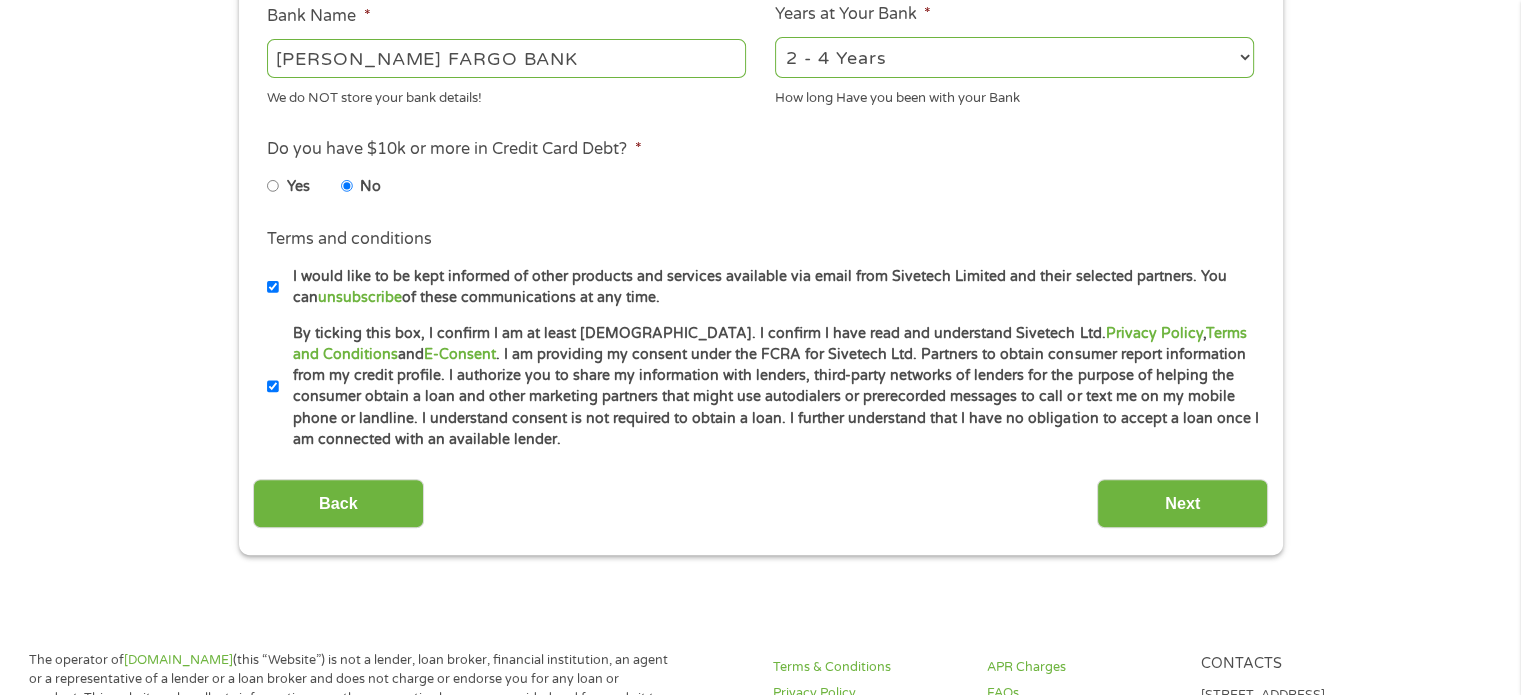scroll, scrollTop: 8, scrollLeft: 8, axis: both 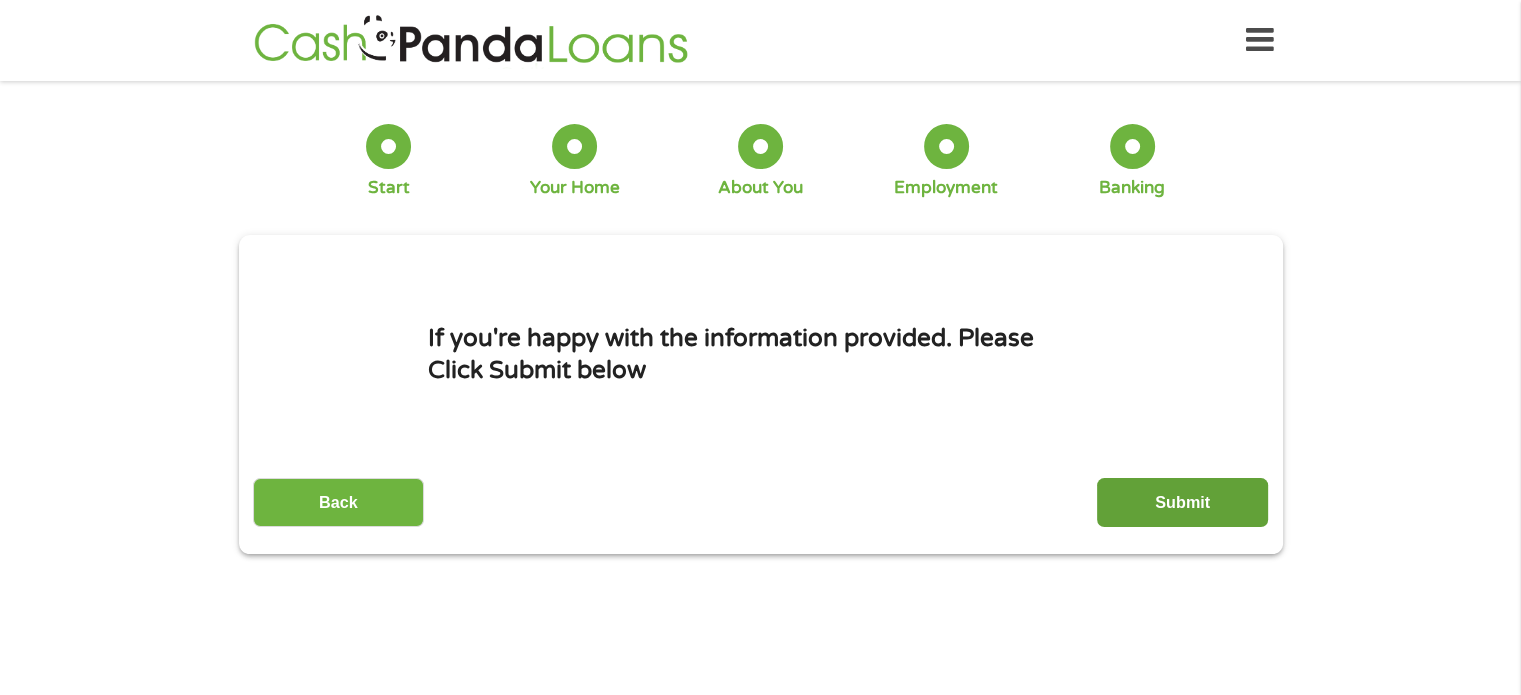 click on "Submit" at bounding box center (1182, 502) 